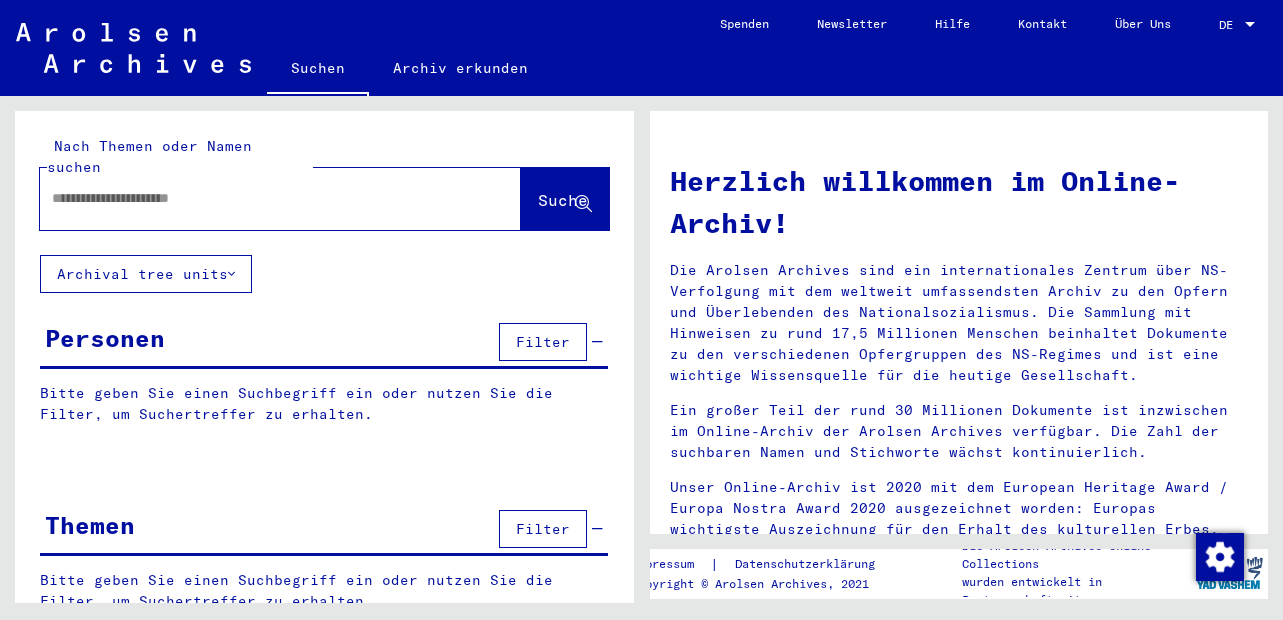 scroll, scrollTop: 0, scrollLeft: 0, axis: both 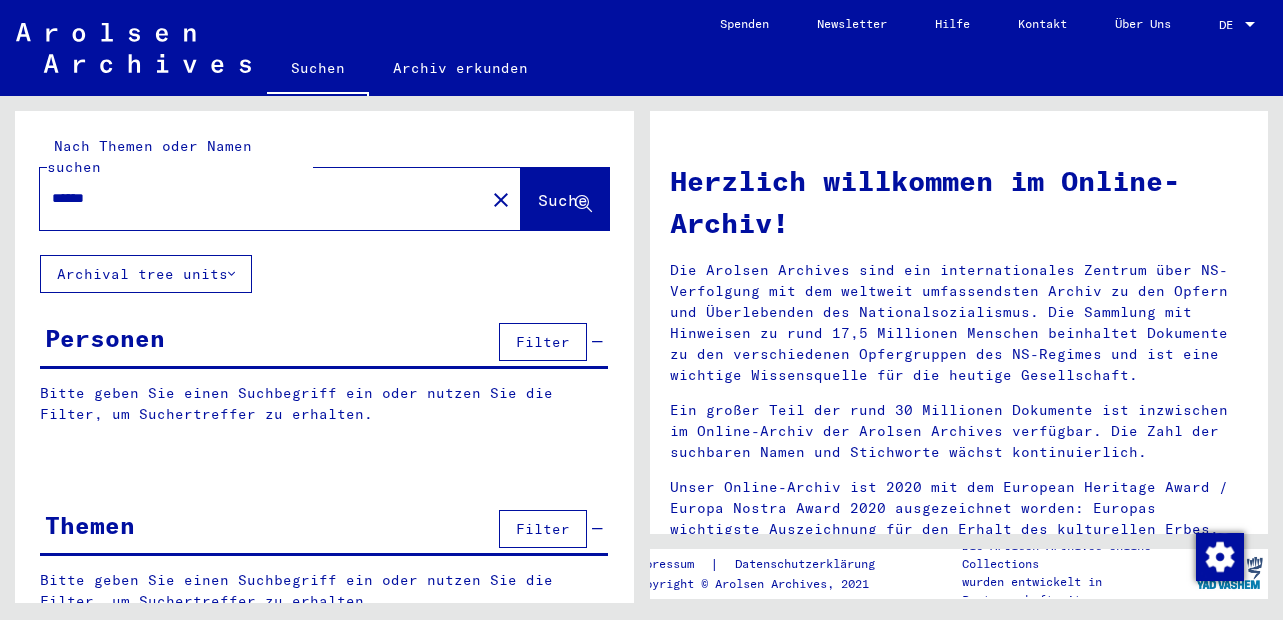 type on "******" 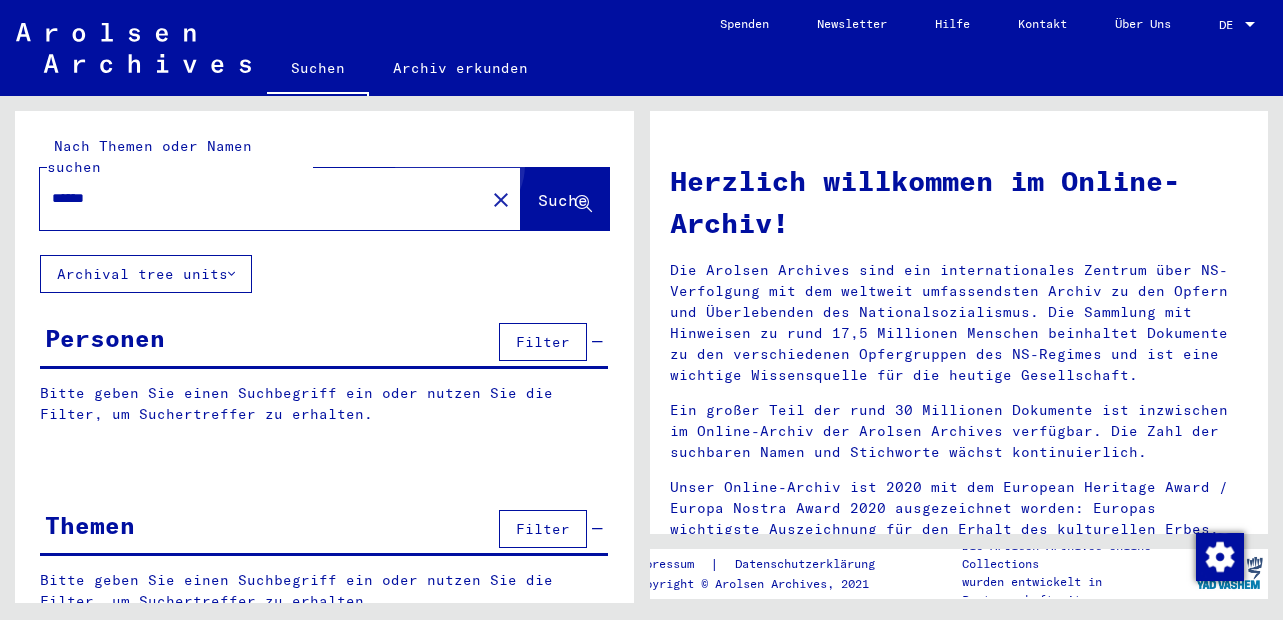 click on "Suche" 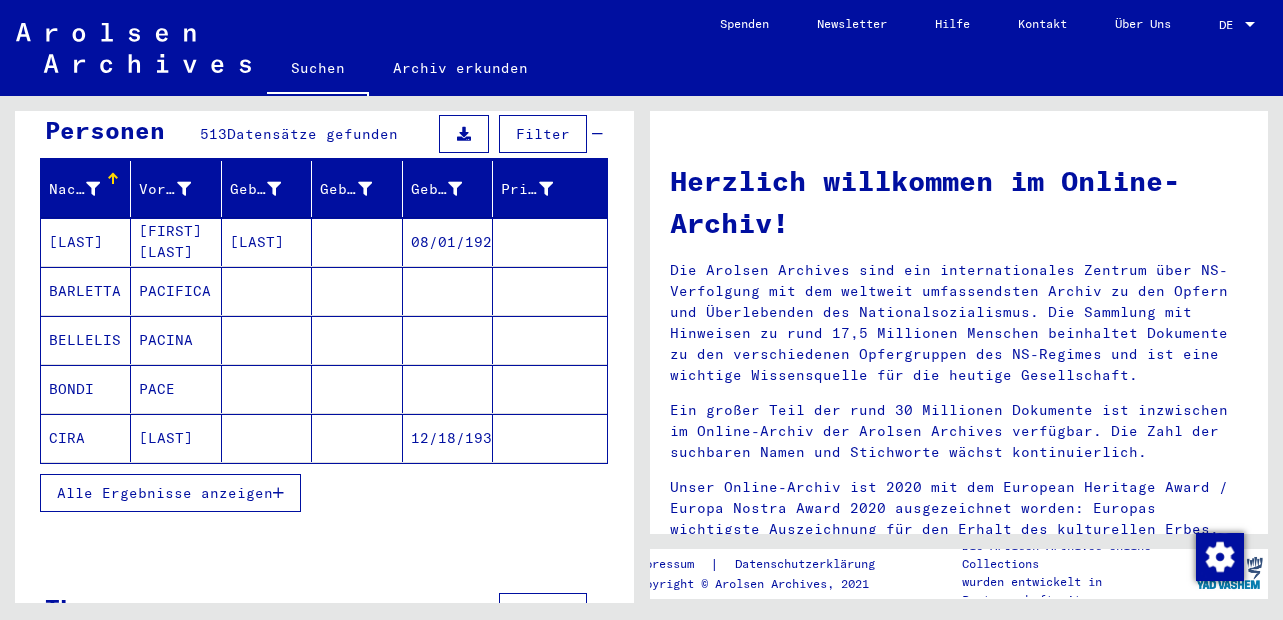 scroll, scrollTop: 240, scrollLeft: 0, axis: vertical 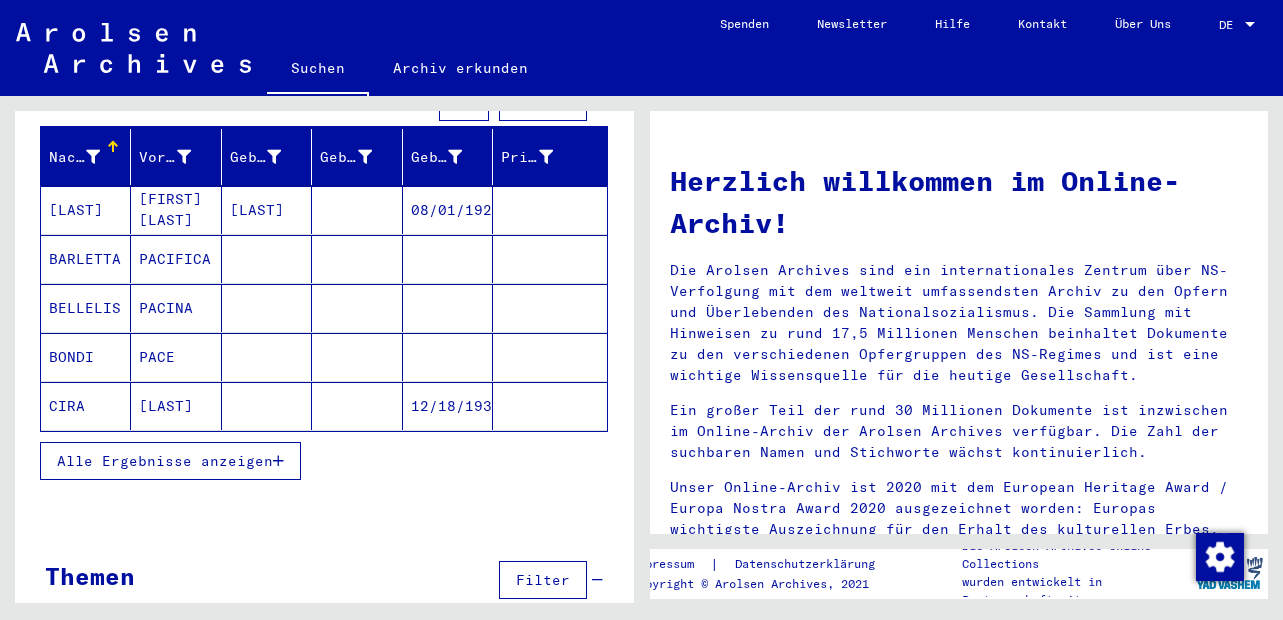 click on "Alle Ergebnisse anzeigen" at bounding box center [165, 461] 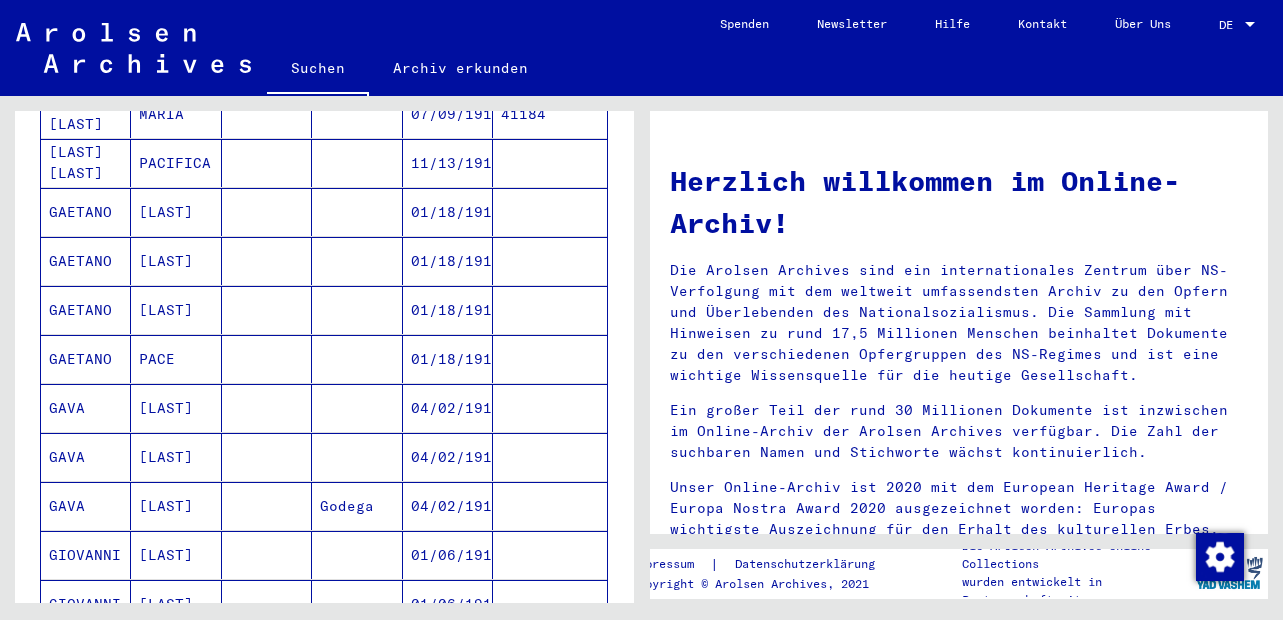 scroll, scrollTop: 1080, scrollLeft: 0, axis: vertical 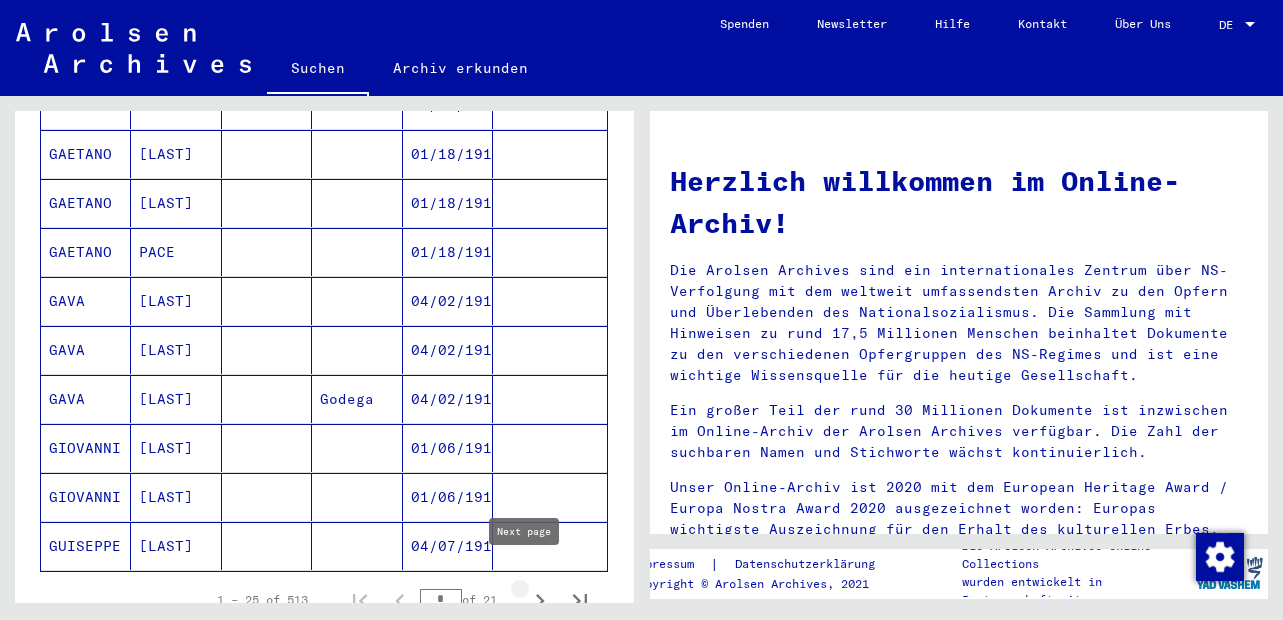 click 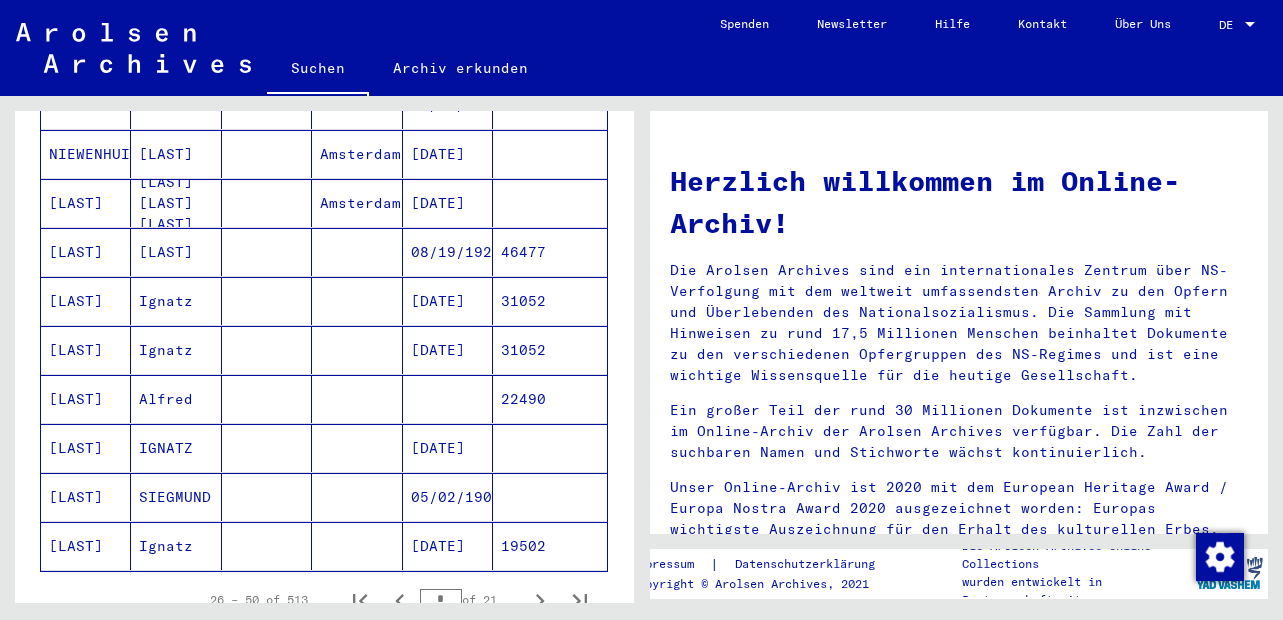 click 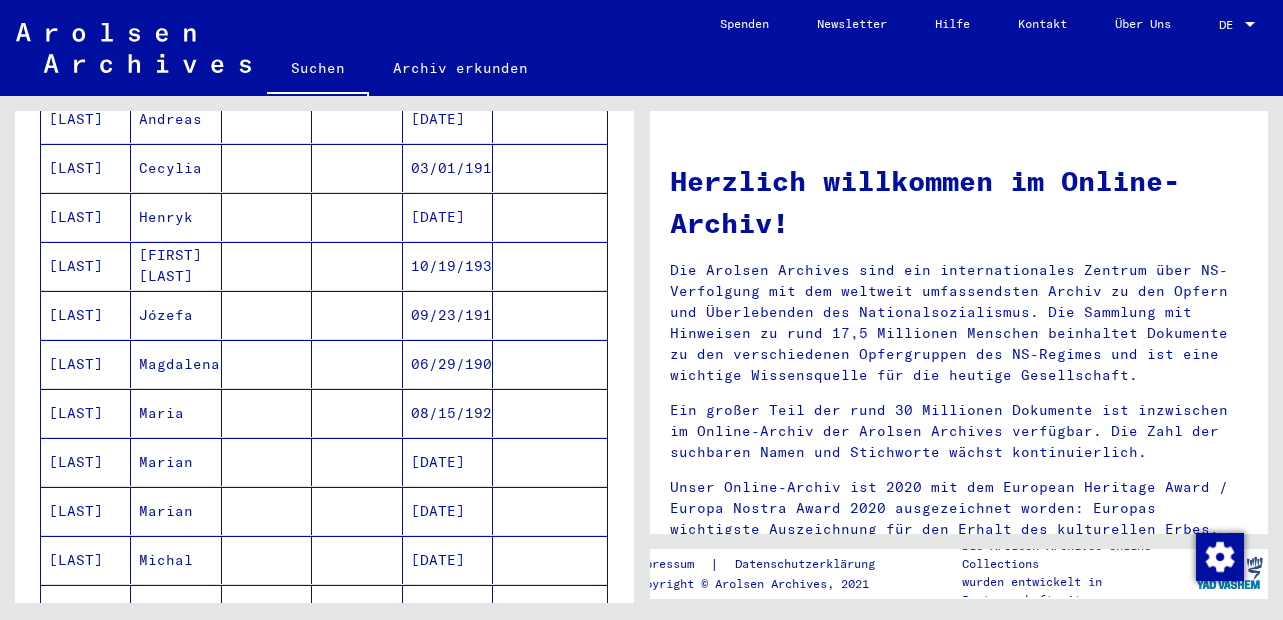 scroll, scrollTop: 720, scrollLeft: 0, axis: vertical 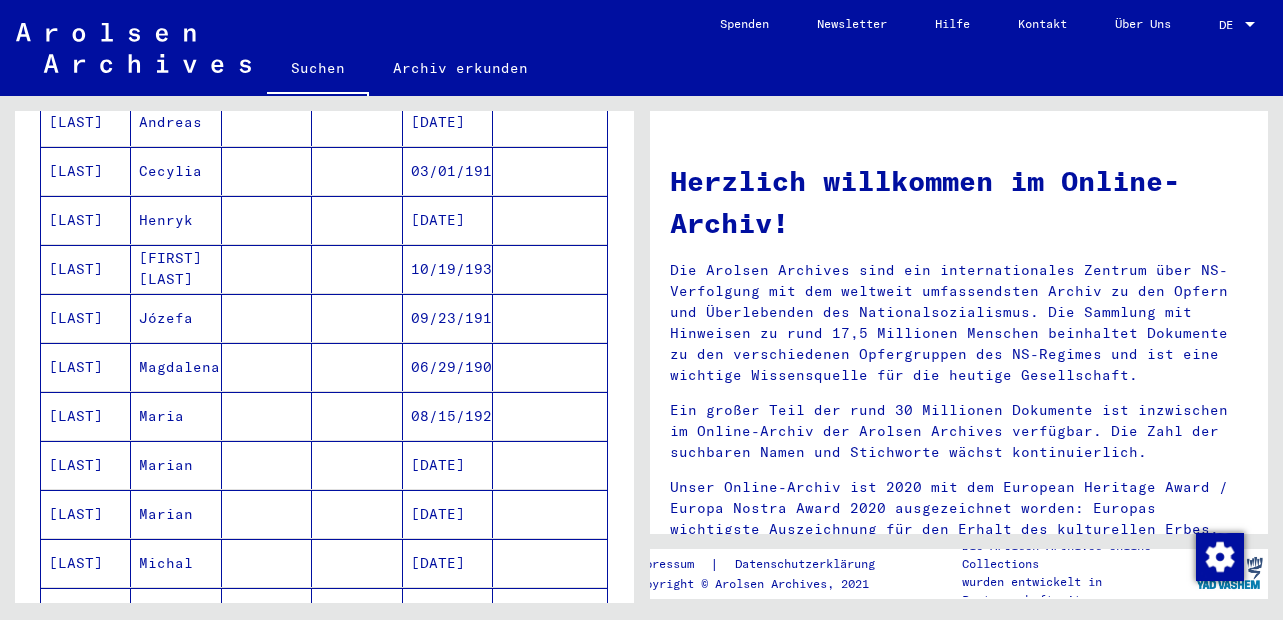 click on "Cecylia" at bounding box center (176, 220) 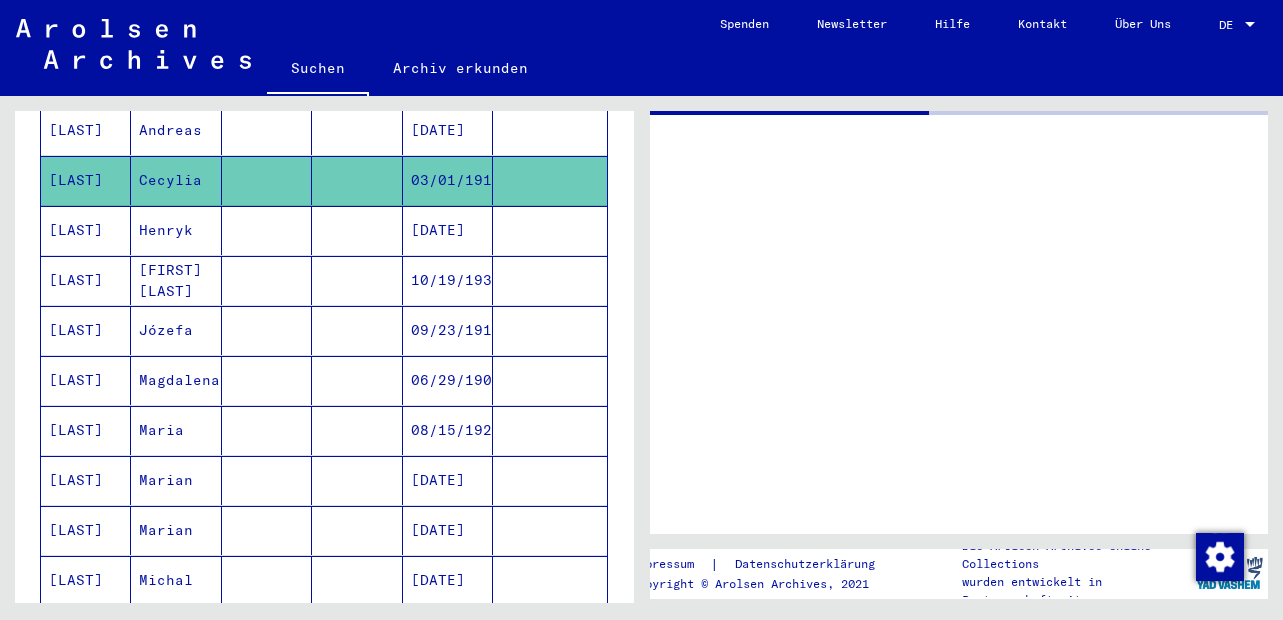 scroll, scrollTop: 728, scrollLeft: 0, axis: vertical 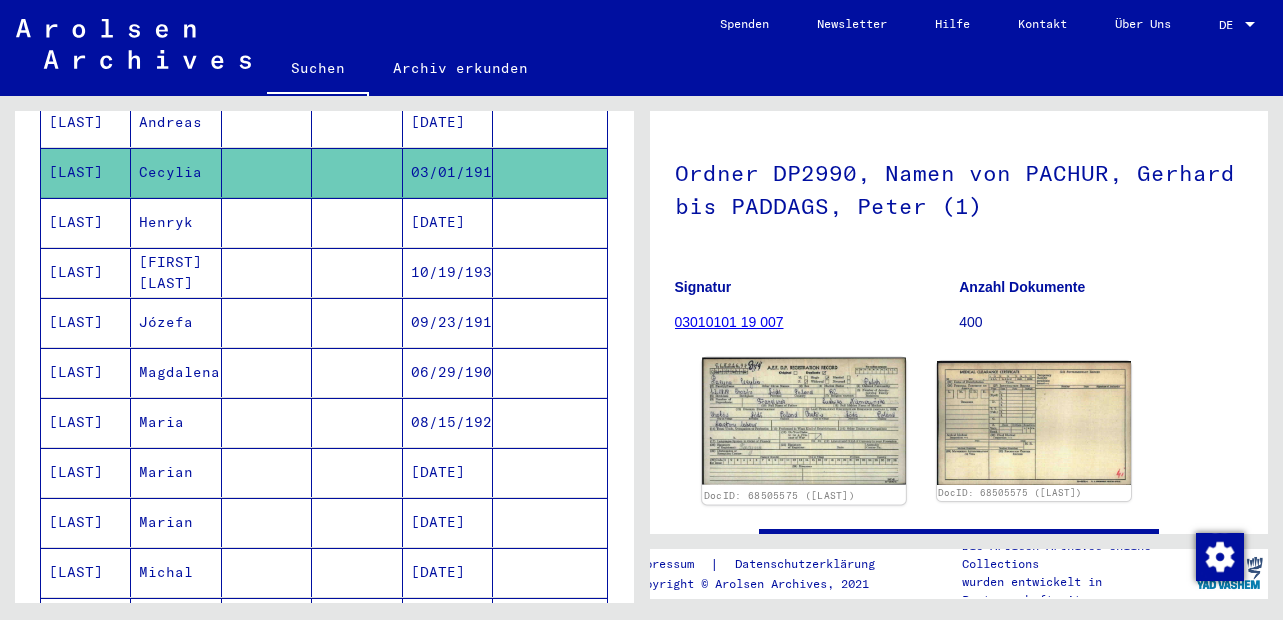 click 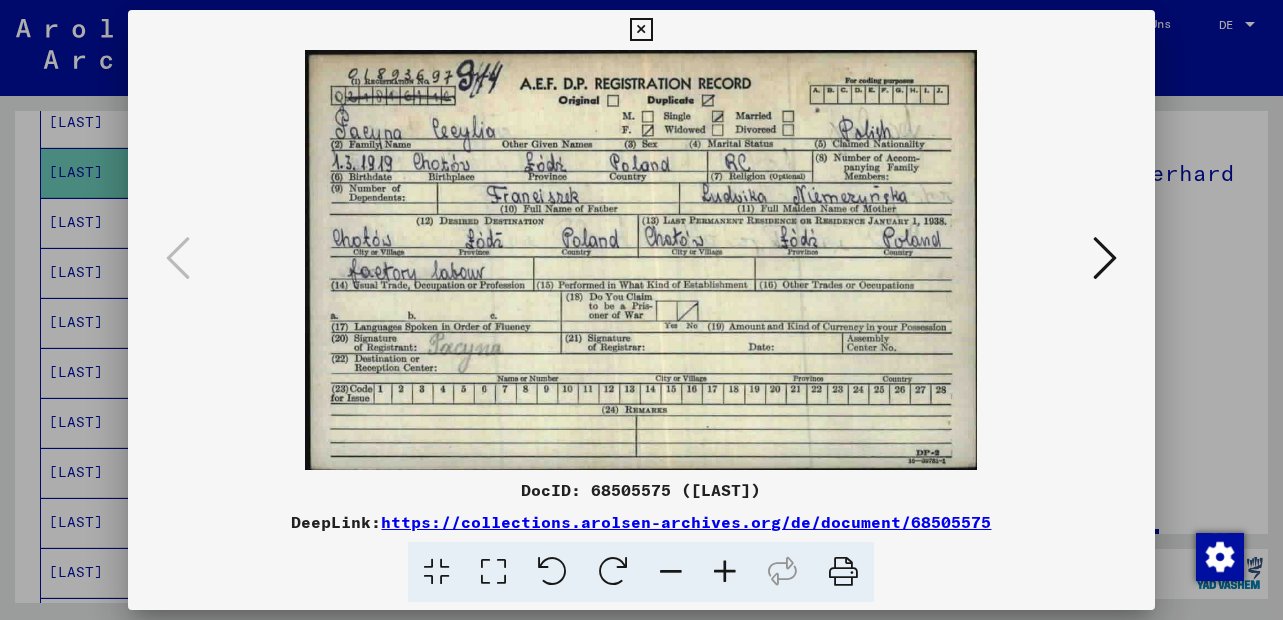 scroll, scrollTop: 0, scrollLeft: 0, axis: both 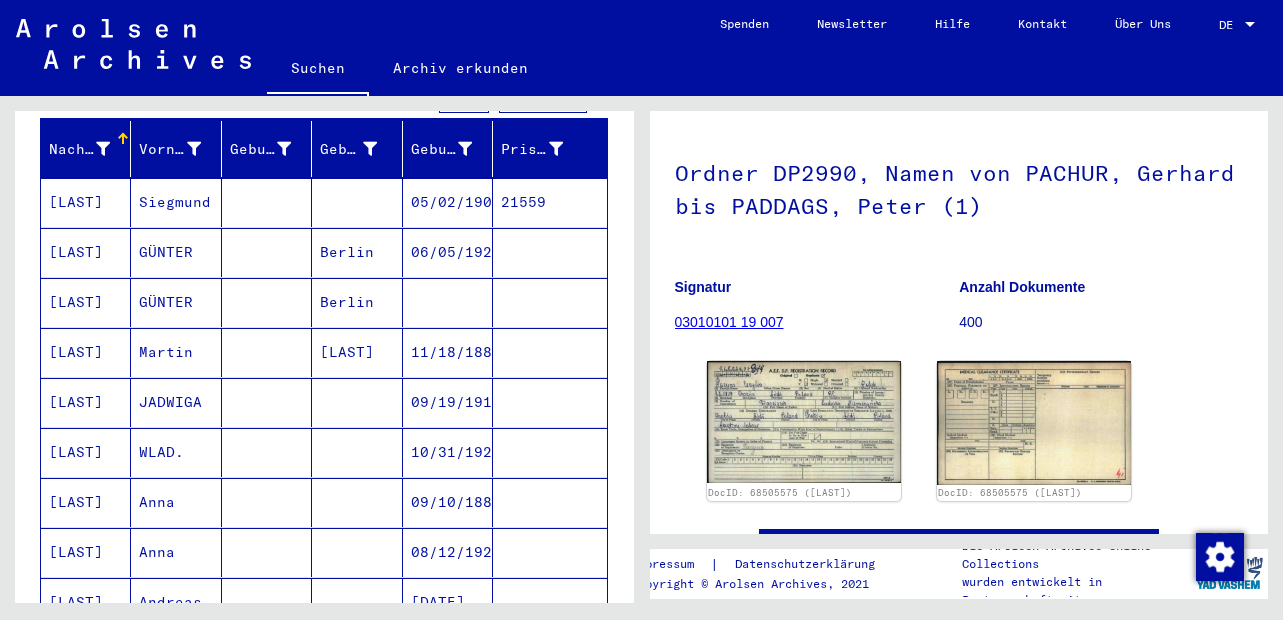 click on "JADWIGA" at bounding box center (176, 452) 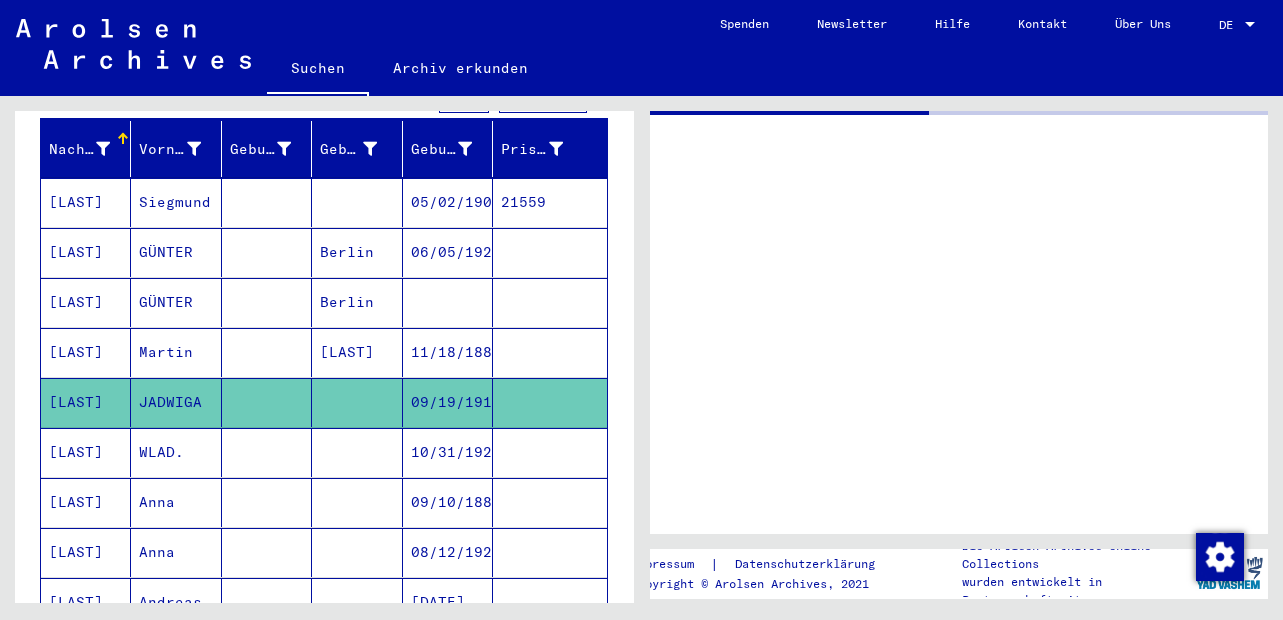 scroll, scrollTop: 0, scrollLeft: 0, axis: both 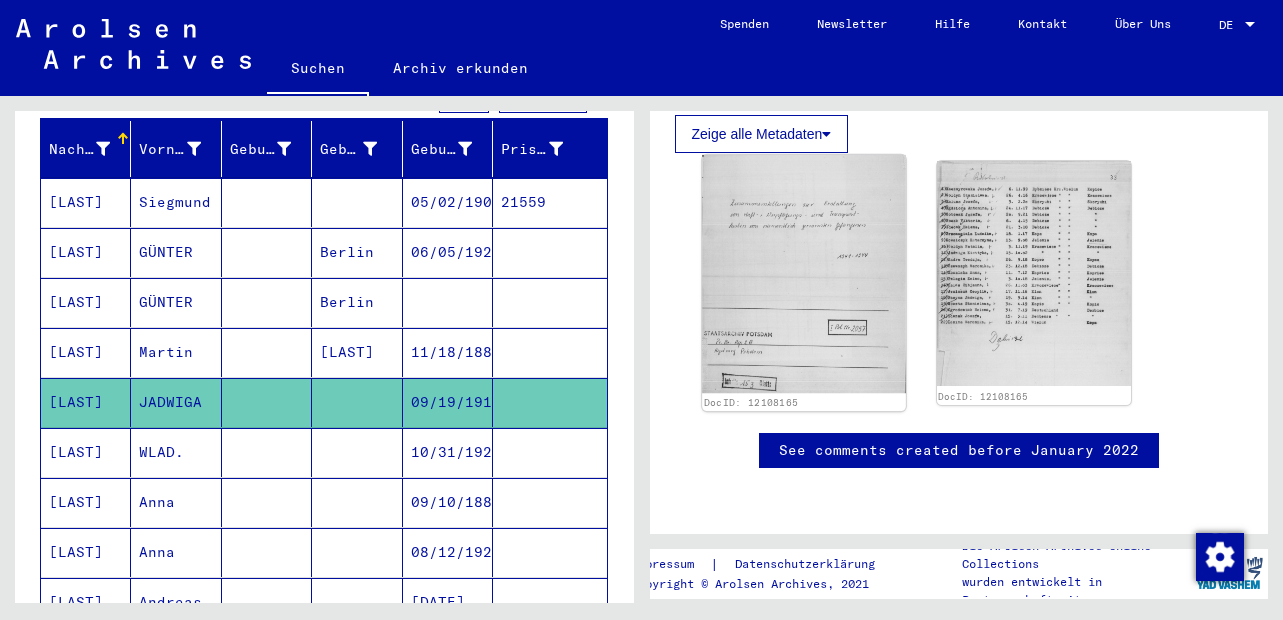 click 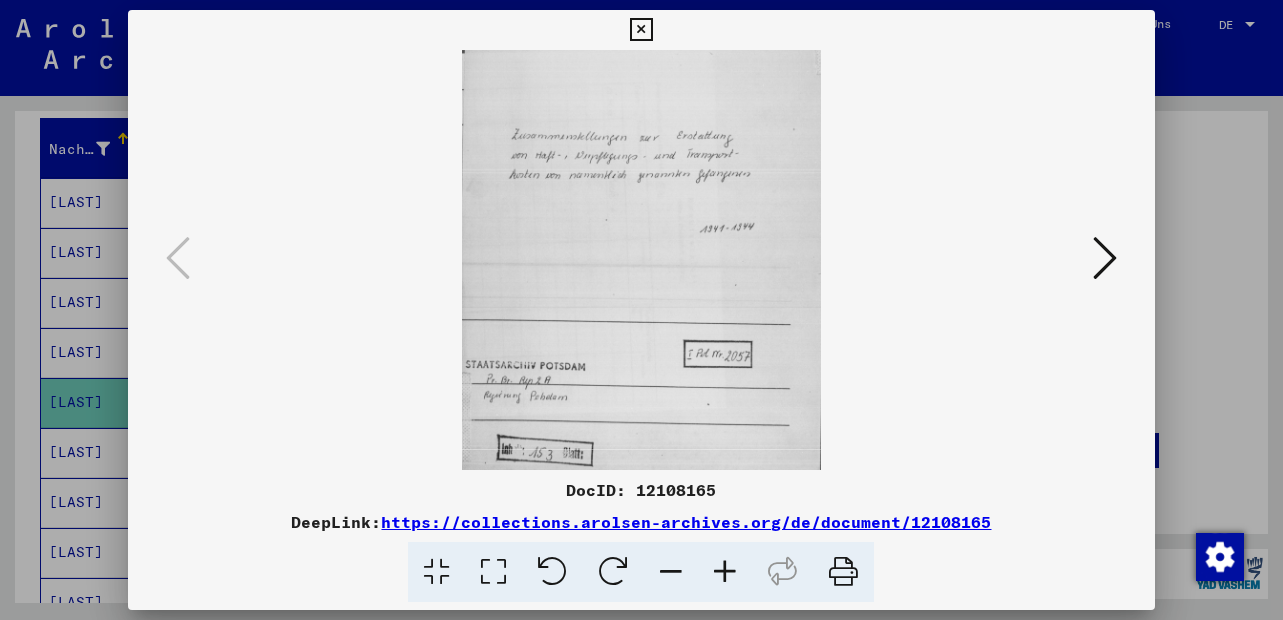 click at bounding box center (725, 572) 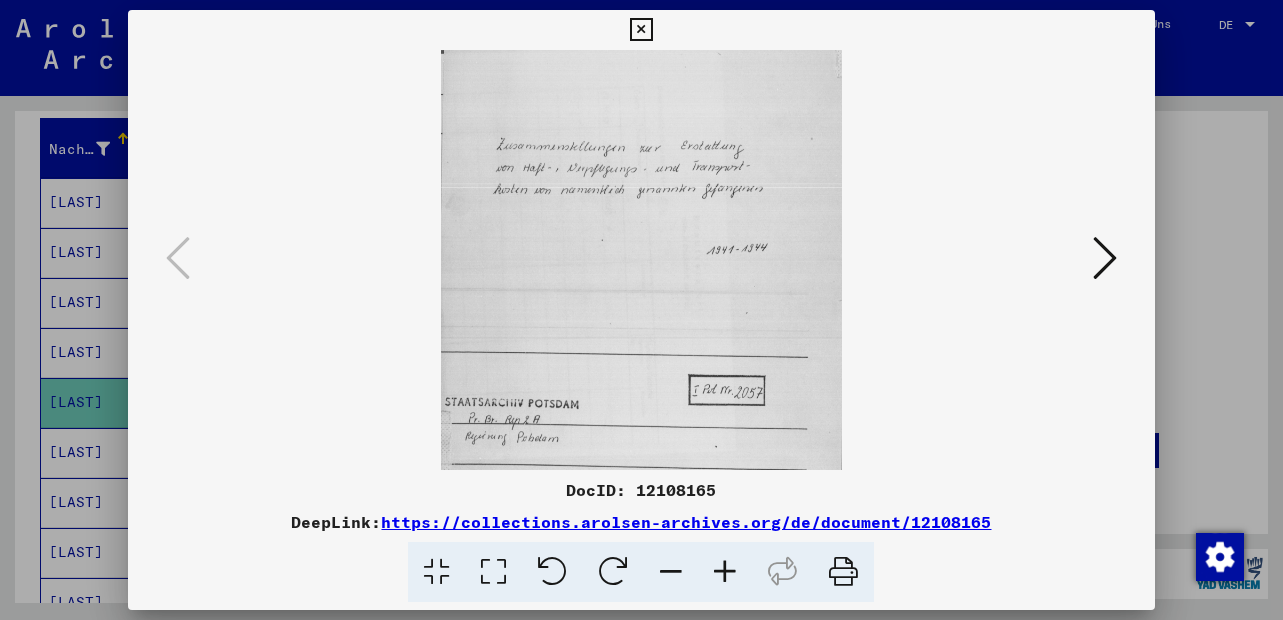 click at bounding box center [725, 572] 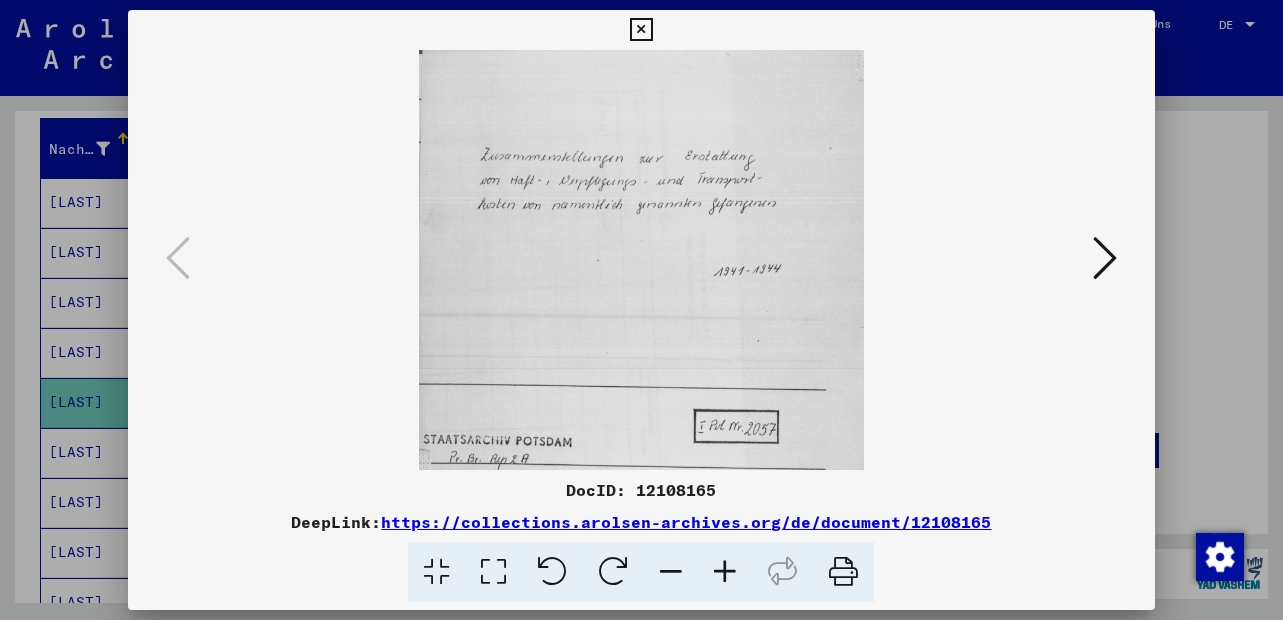 click at bounding box center (725, 572) 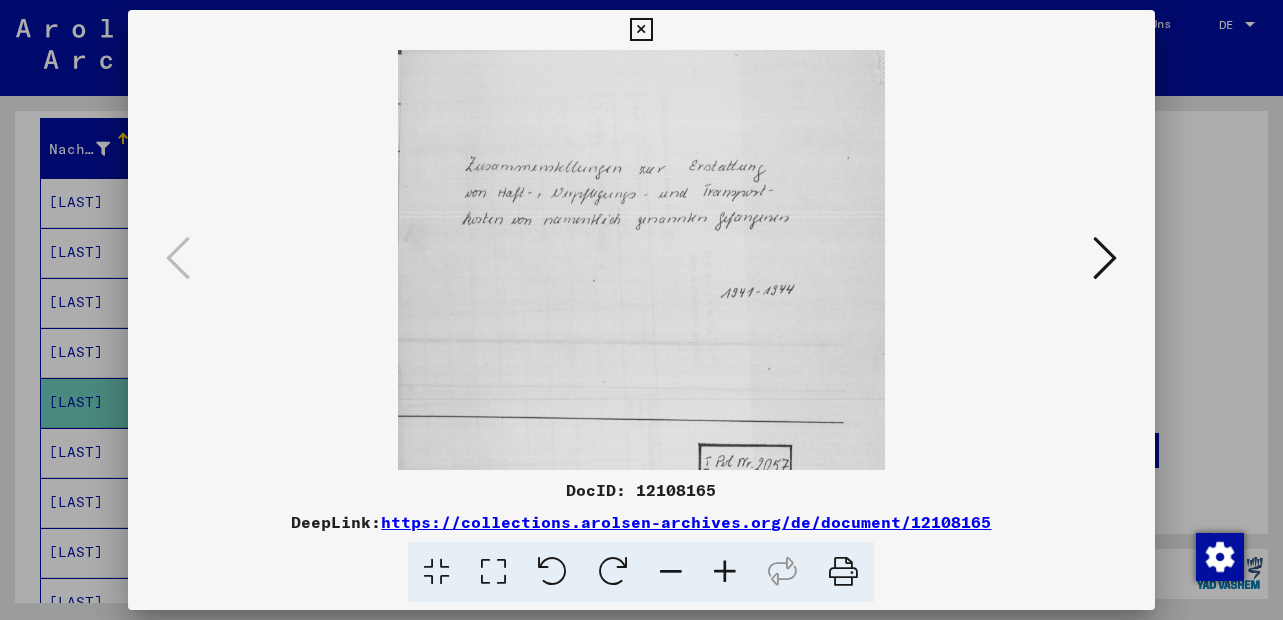 click at bounding box center (725, 572) 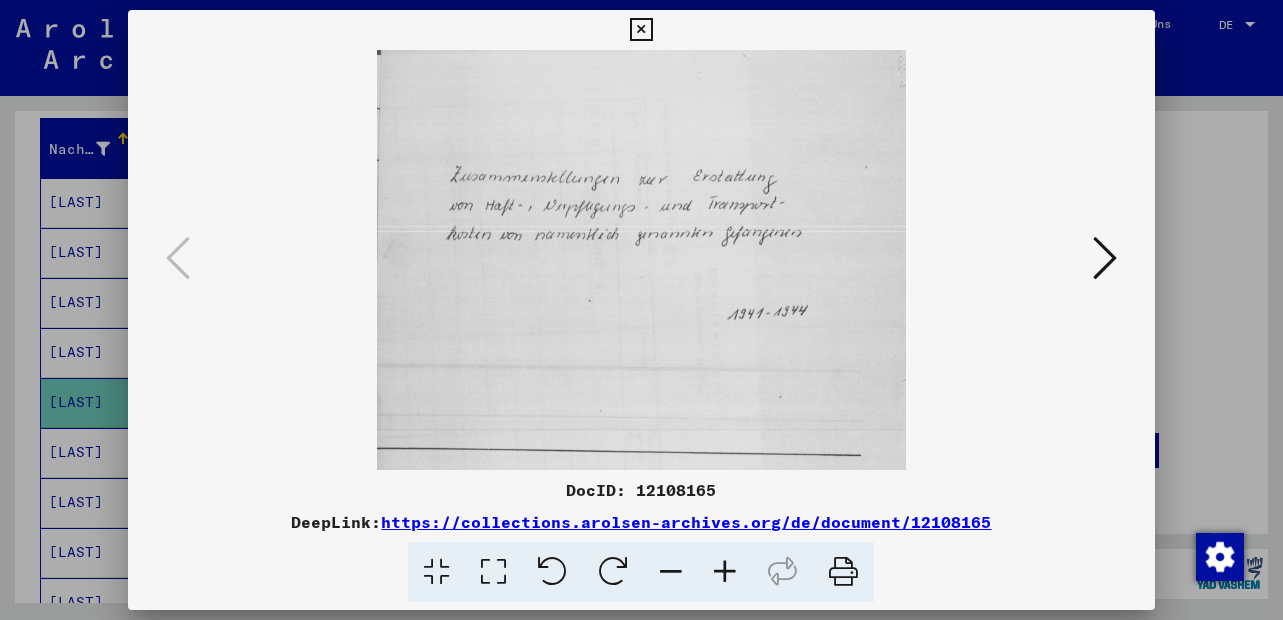 click at bounding box center (725, 572) 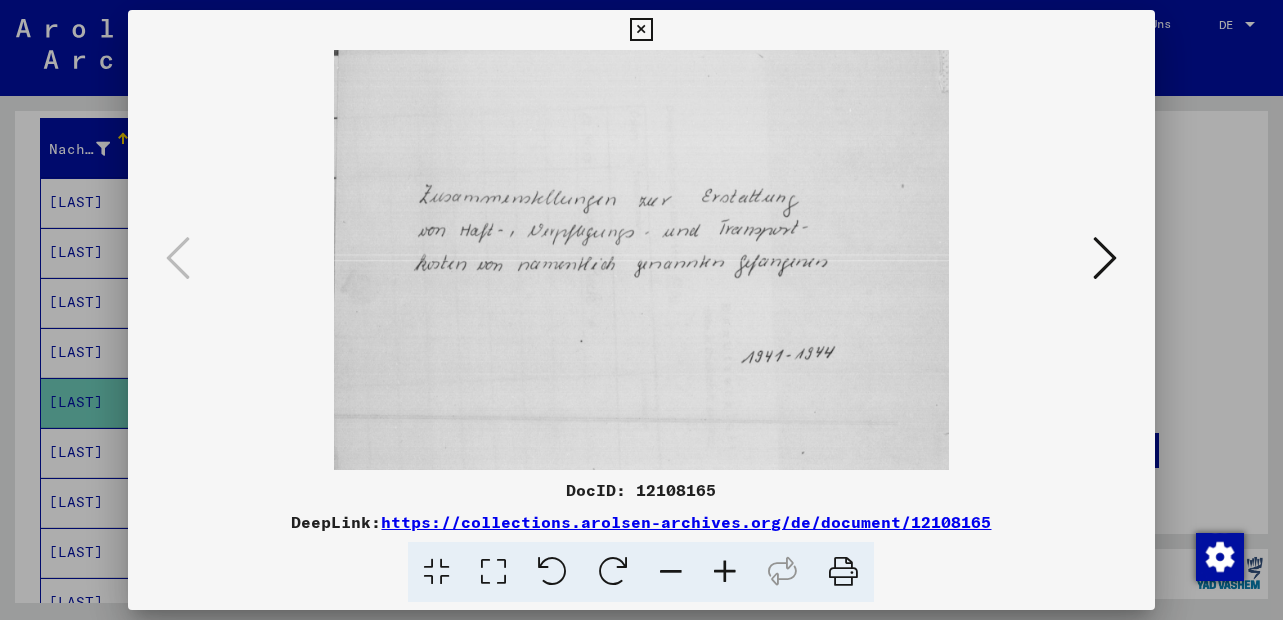 click at bounding box center [725, 572] 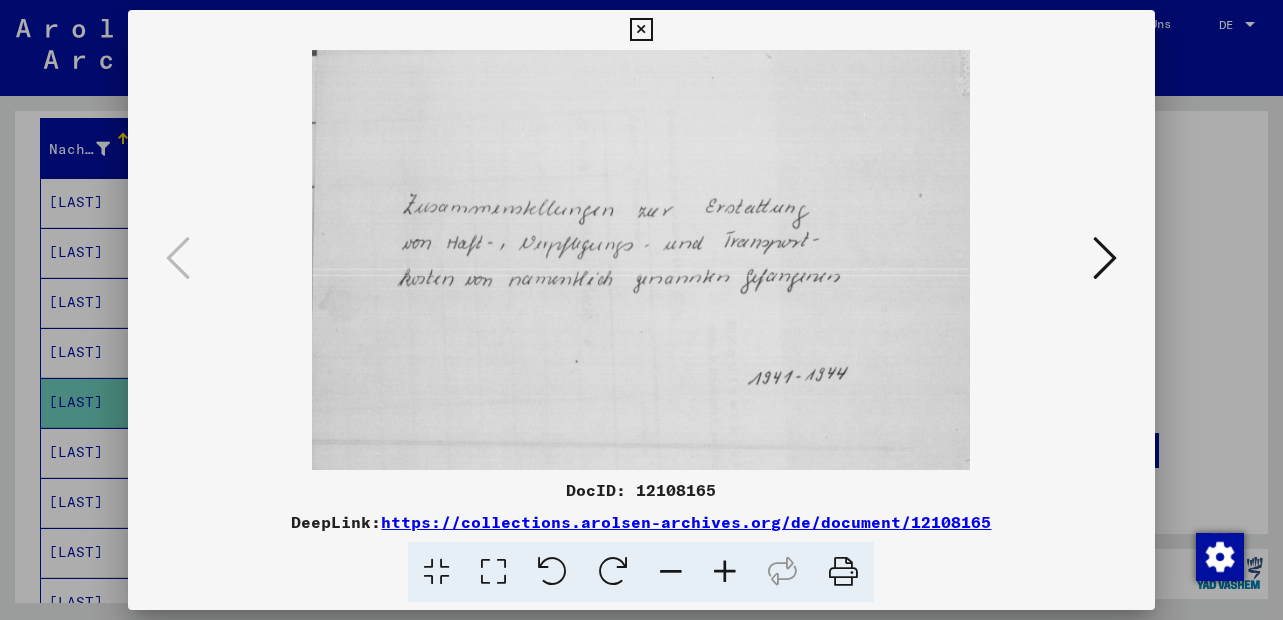 click at bounding box center (725, 572) 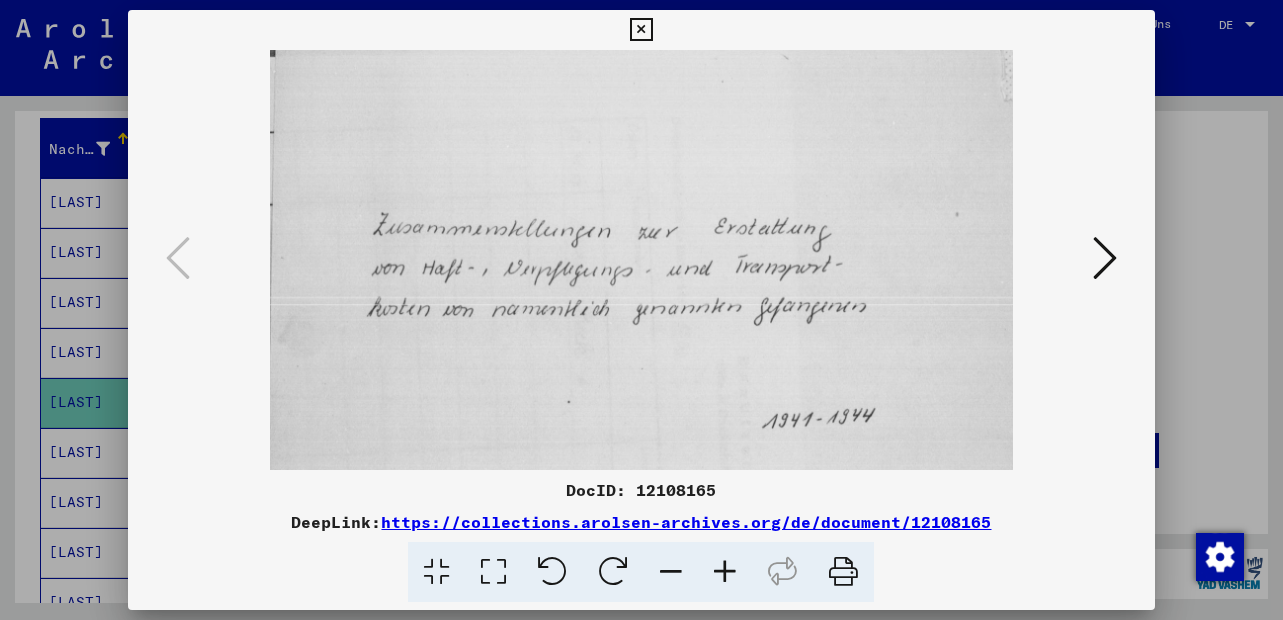 click at bounding box center (725, 572) 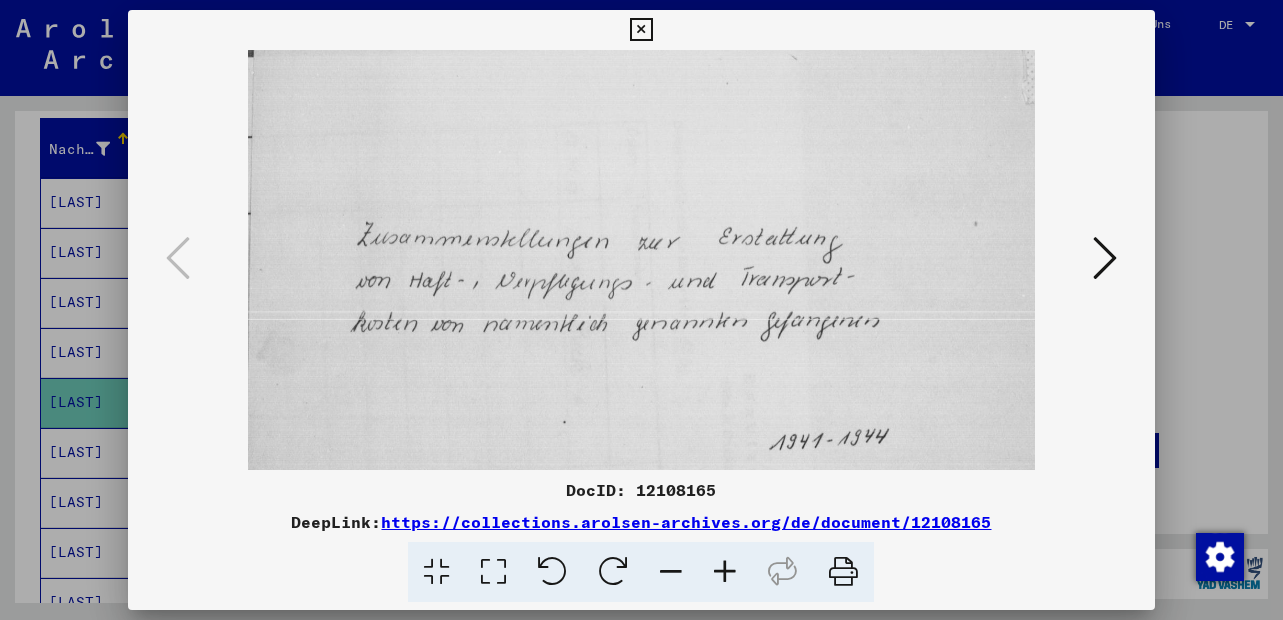 drag, startPoint x: 718, startPoint y: 568, endPoint x: 702, endPoint y: 553, distance: 21.931713 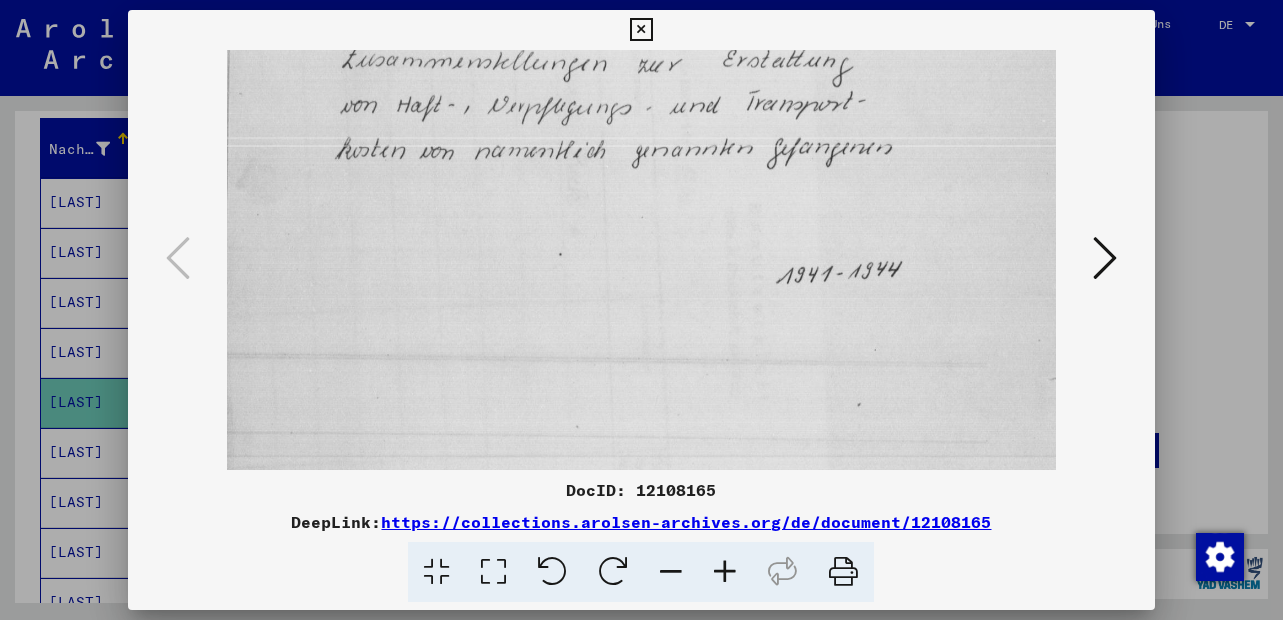 drag, startPoint x: 414, startPoint y: 412, endPoint x: 474, endPoint y: 150, distance: 268.78244 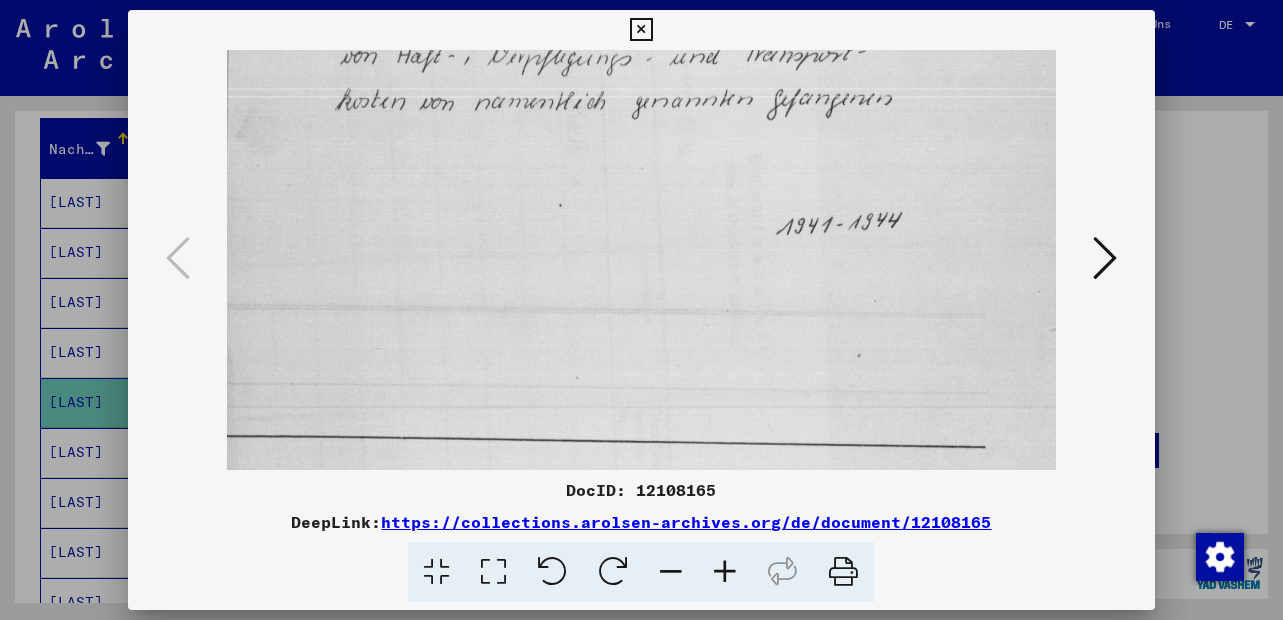 click at bounding box center (641, 30) 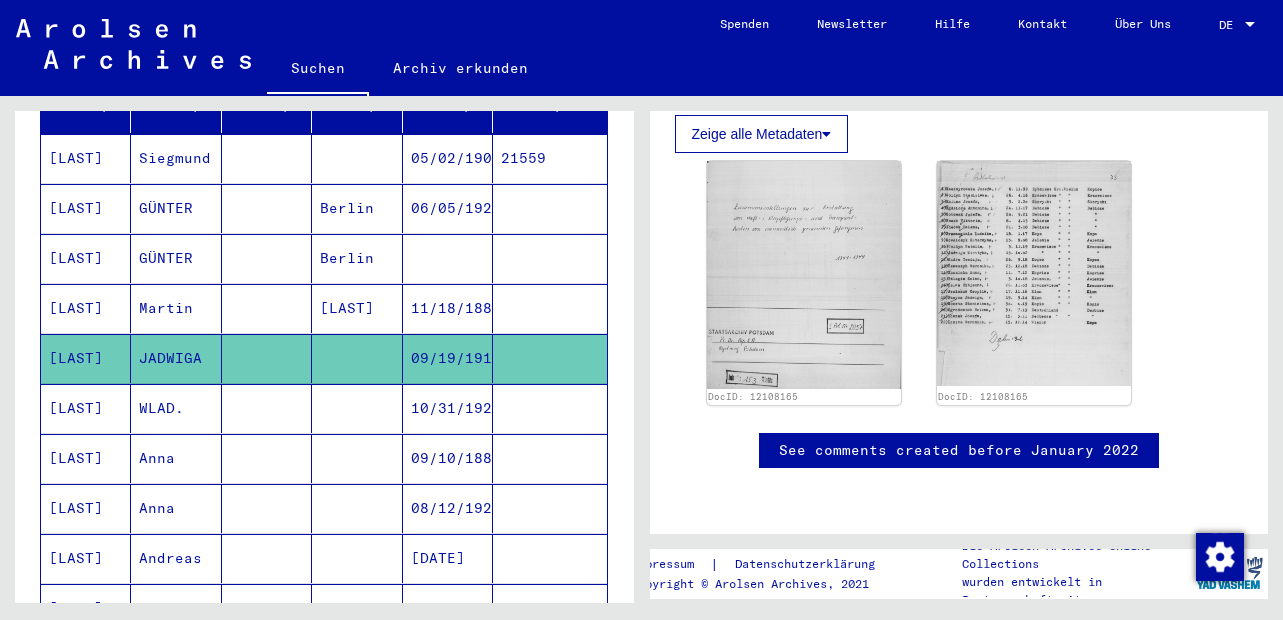scroll, scrollTop: 226, scrollLeft: 0, axis: vertical 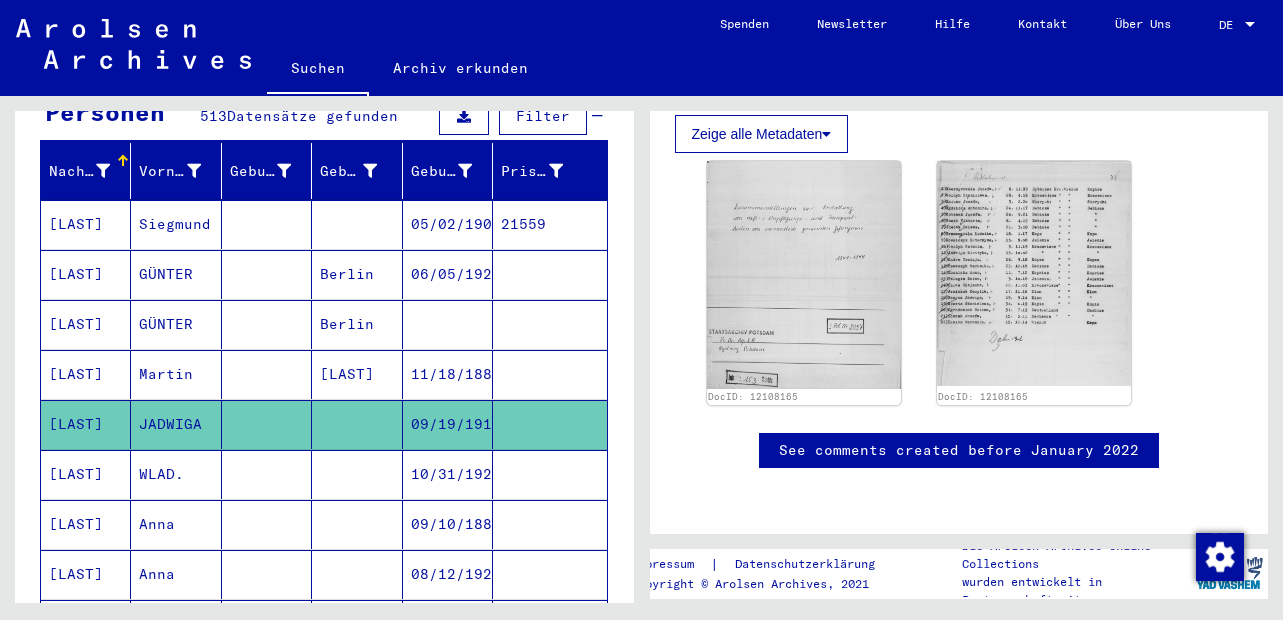 click on "[LAST]" at bounding box center (86, 374) 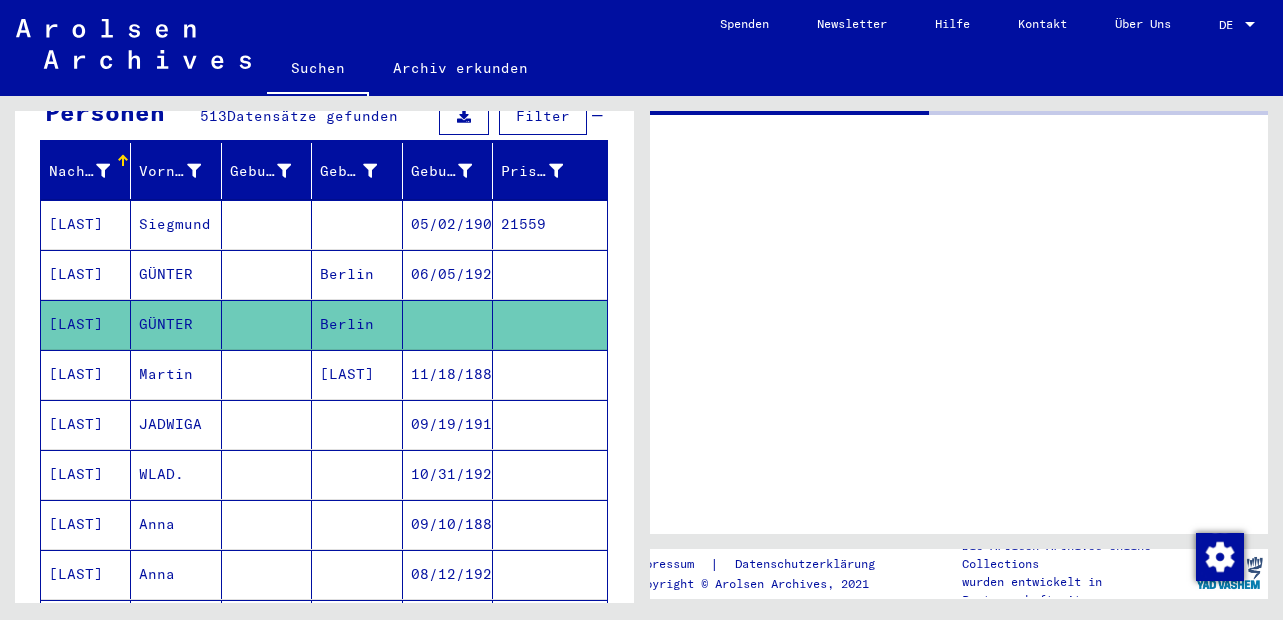 scroll, scrollTop: 0, scrollLeft: 0, axis: both 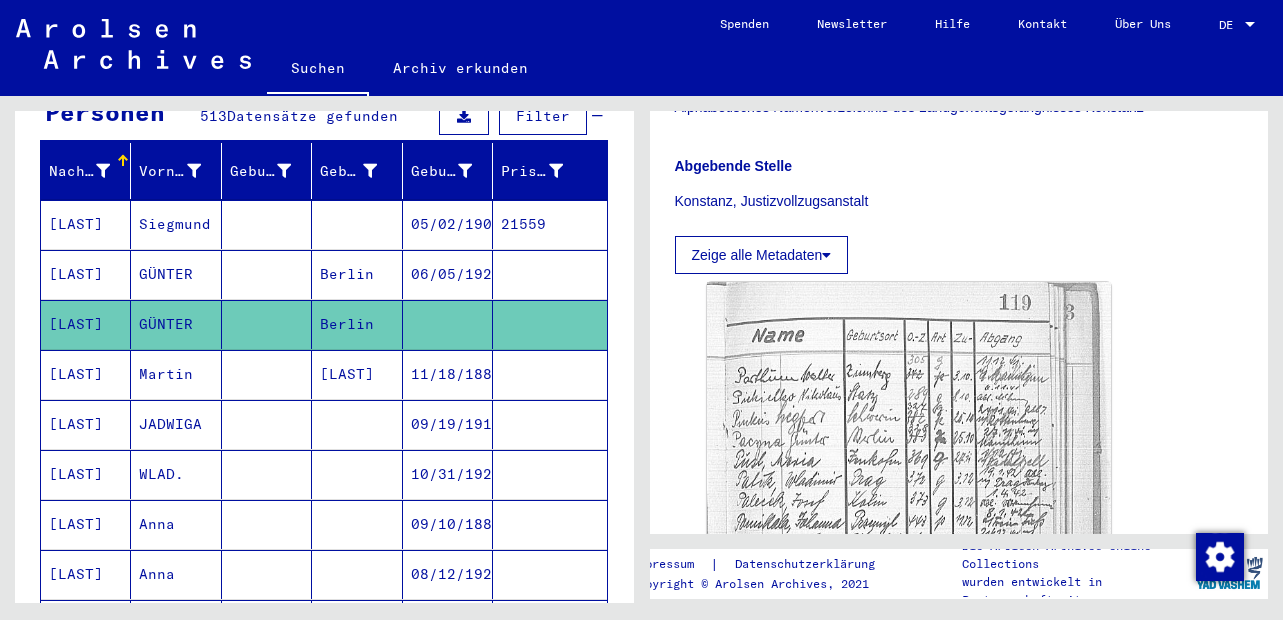 click on "Nach Themen oder Namen suchen ****** close  Suche     Archival tree units  Personen 513  Datensätze gefunden  Filter   Nachname   Vorname   Geburtsname   Geburts‏   Geburtsdatum   Prisoner #   PACYNA   Siegmund         05/02/1909   21559   PACYNA   GÜNTER      [CITY]   06/05/1920      PACYNA   GÜNTER      [CITY]         PACYNA   Martin      Mecuesy   11/18/1885      PACYNA   JADWIGA         09/19/1914      PACYNA   WLAD.         10/31/1921      PACYNA   Anna         09/10/1886      PACYNA   Anna         08/12/1921      PACYNA   Andreas         09/16/1886      PACYNA   Cecylia         03/01/1919      PACYNA   Henryk         07/08/1919      PACYÑA   Yaon Wiadykaw         10/19/1937      PACYNA   Józefa         09/23/1919      PACYNA   Magdalena         06/29/1908      PACYNA   Maria         08/15/1923      PACYNA   Marian         12/23/1926      PACYNA   Marian         07/02/1930      PACYNA   Michal         11/27/1894      PACYNA   Olga      Myszkowice/Tarnopol   03/13/1924      PACYNA   Ryszard" 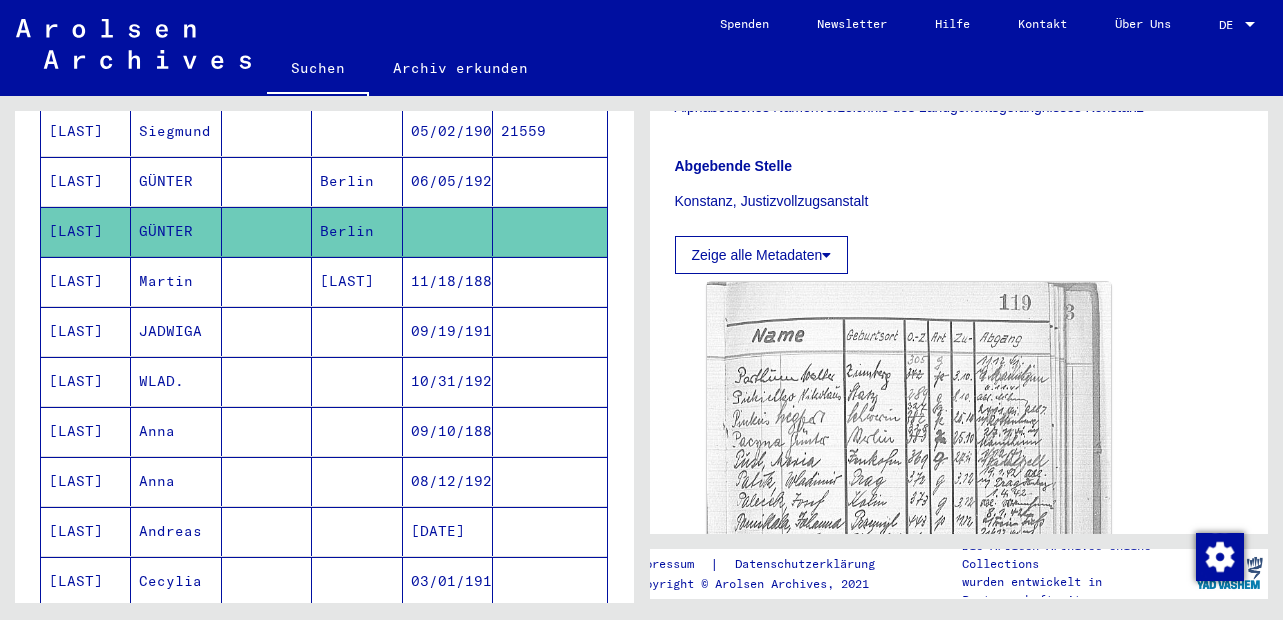 scroll, scrollTop: 586, scrollLeft: 0, axis: vertical 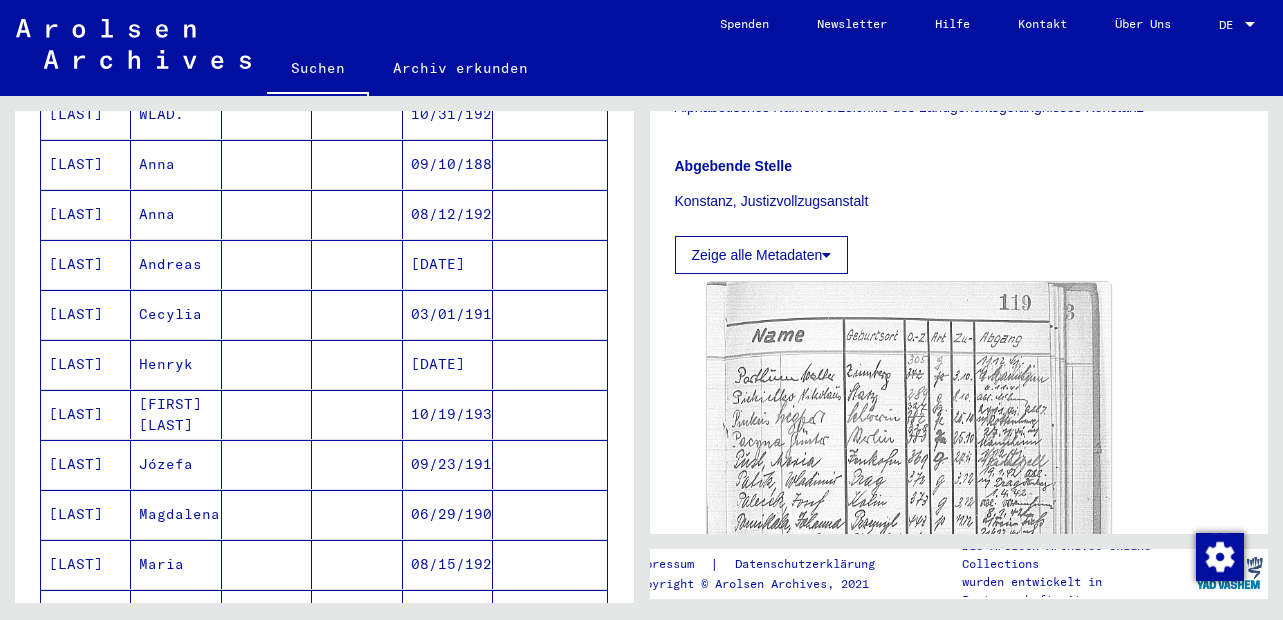 click on "03/01/1919" at bounding box center [448, 364] 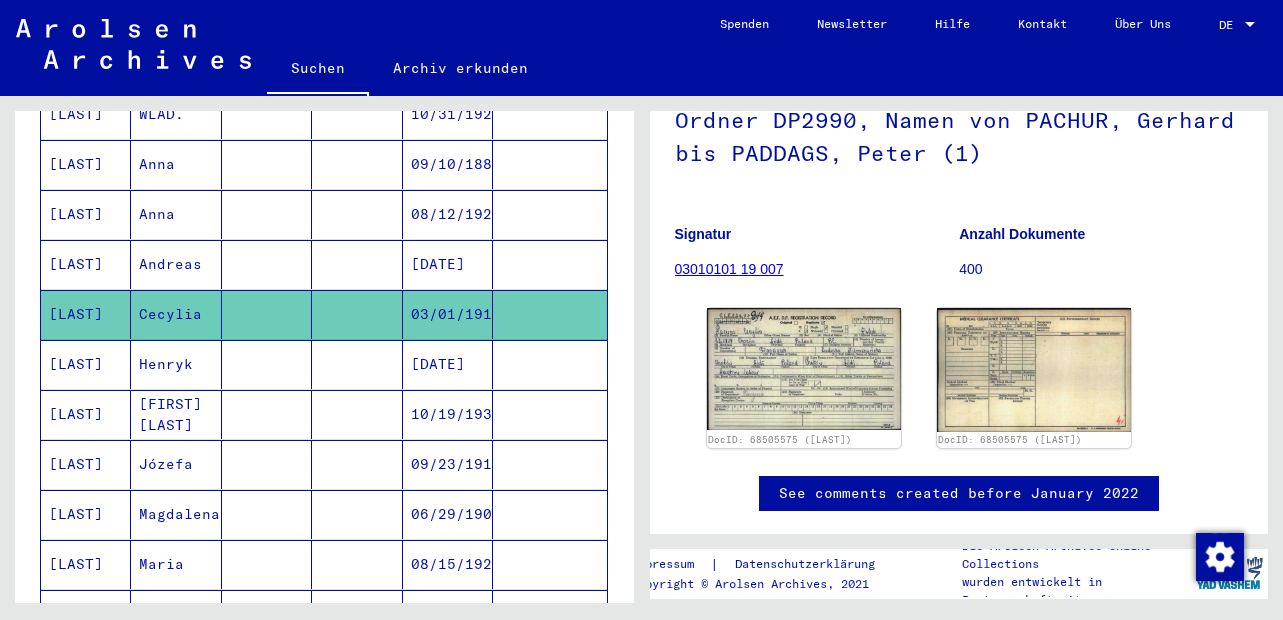 scroll, scrollTop: 240, scrollLeft: 0, axis: vertical 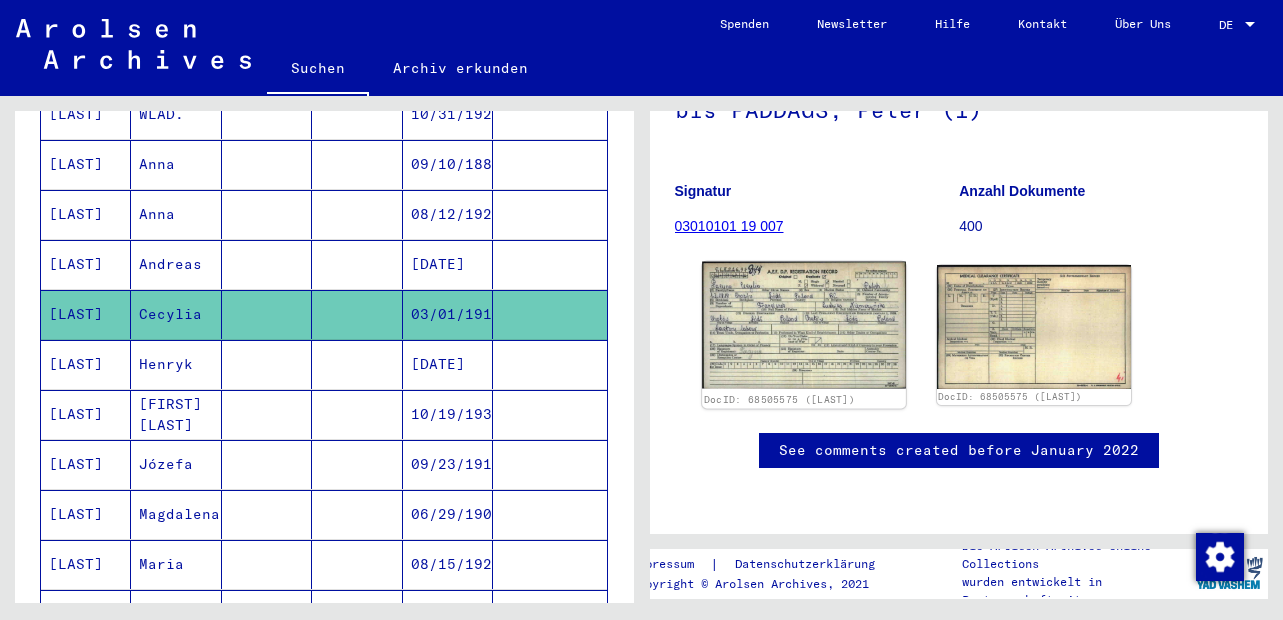 click 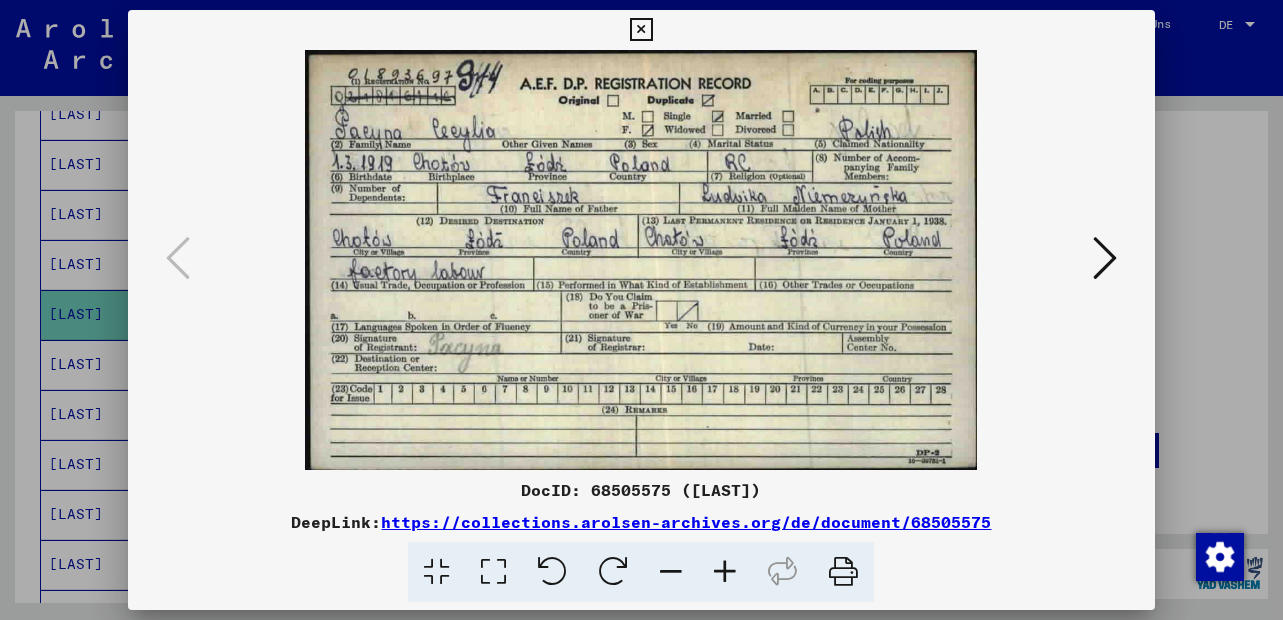 click at bounding box center [641, 30] 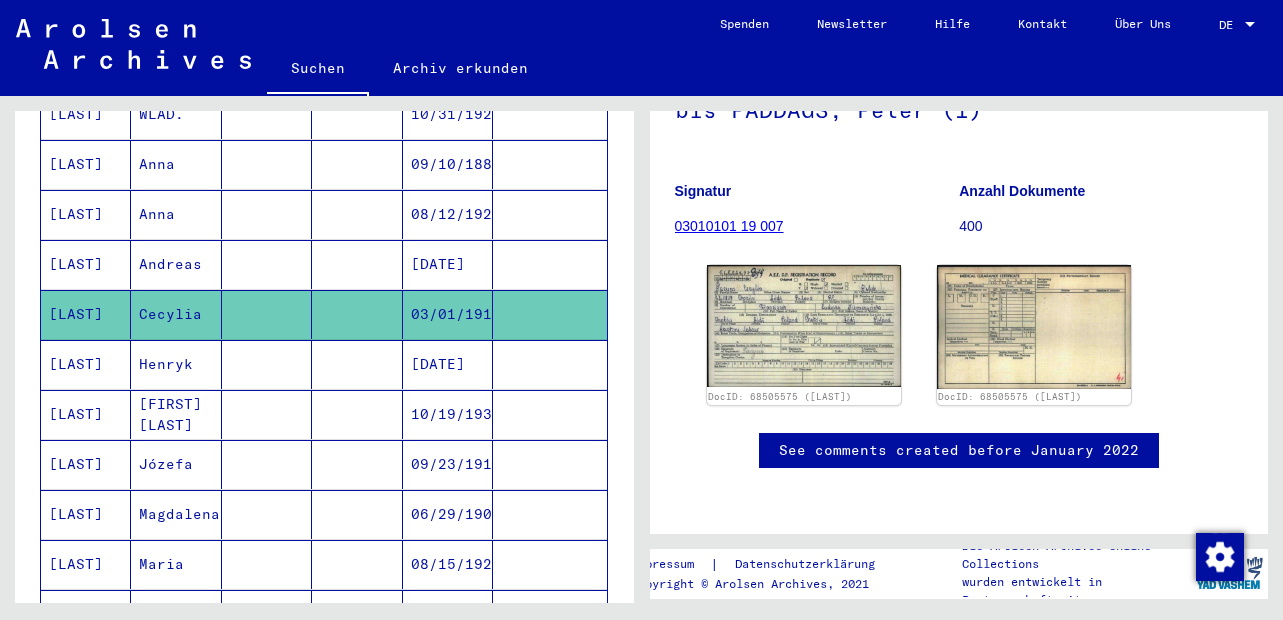 click on "[FIRST] [LAST]" at bounding box center [176, 464] 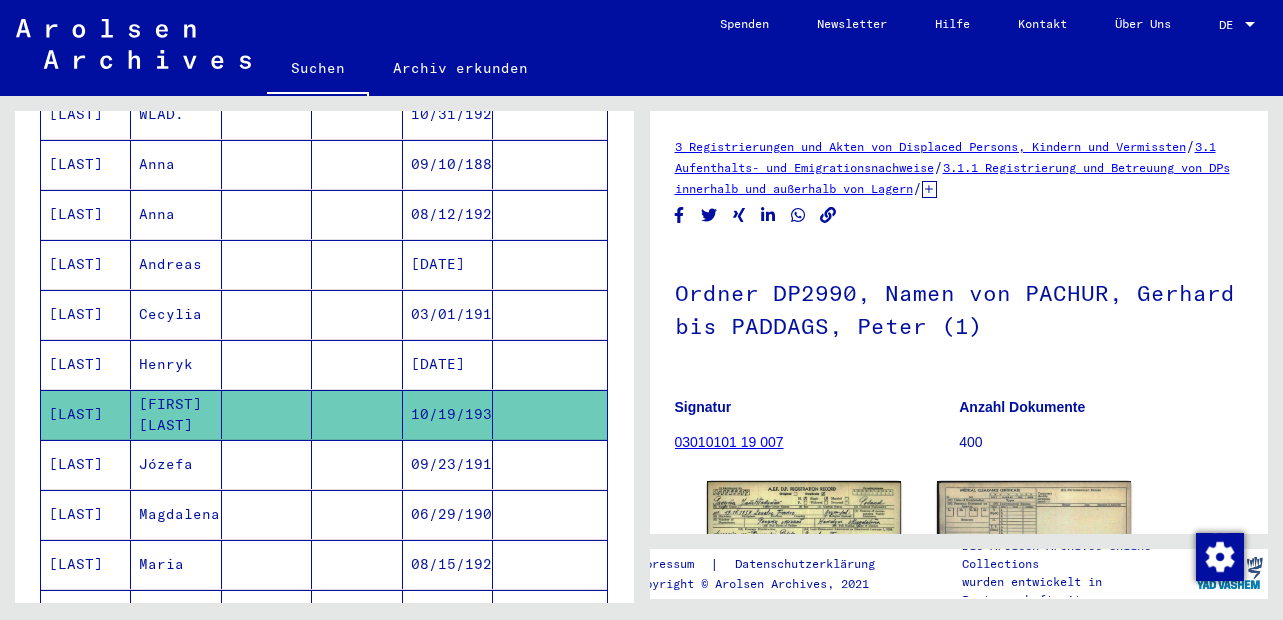 scroll, scrollTop: 240, scrollLeft: 0, axis: vertical 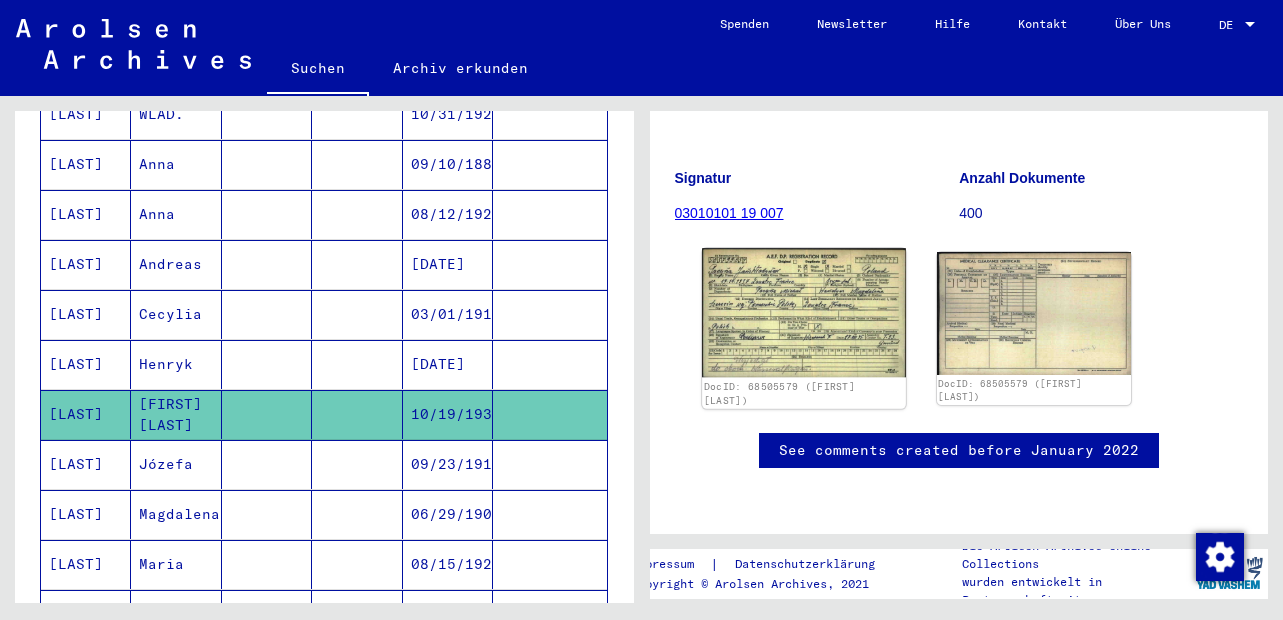 click 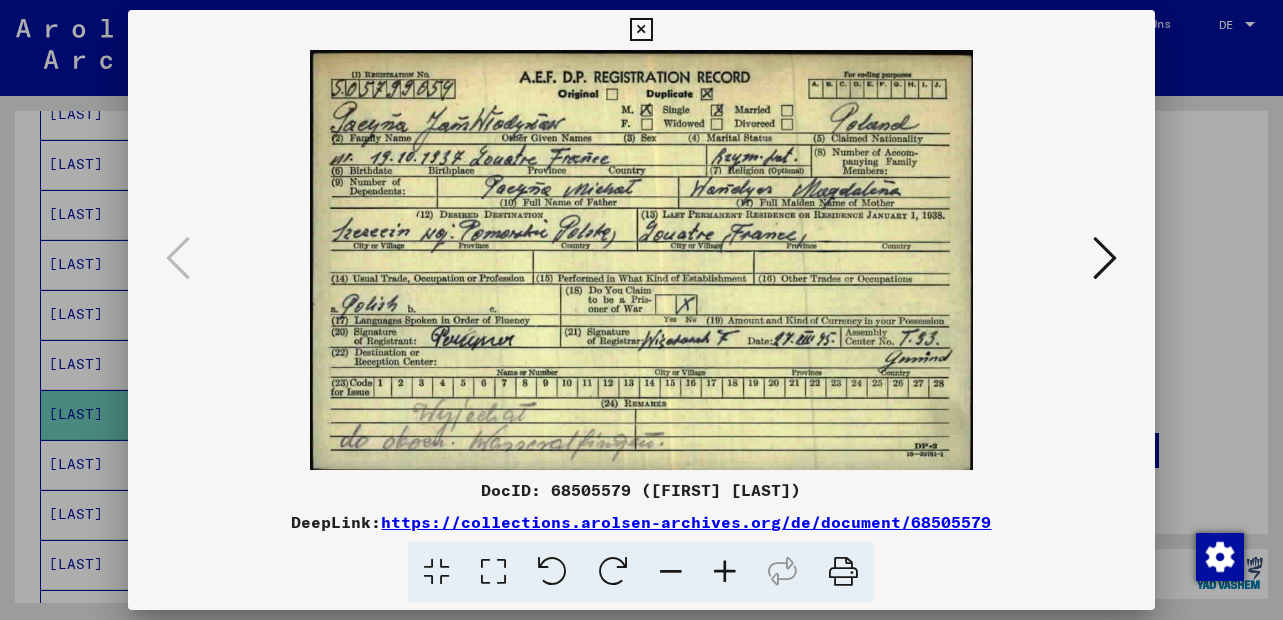 click at bounding box center [641, 30] 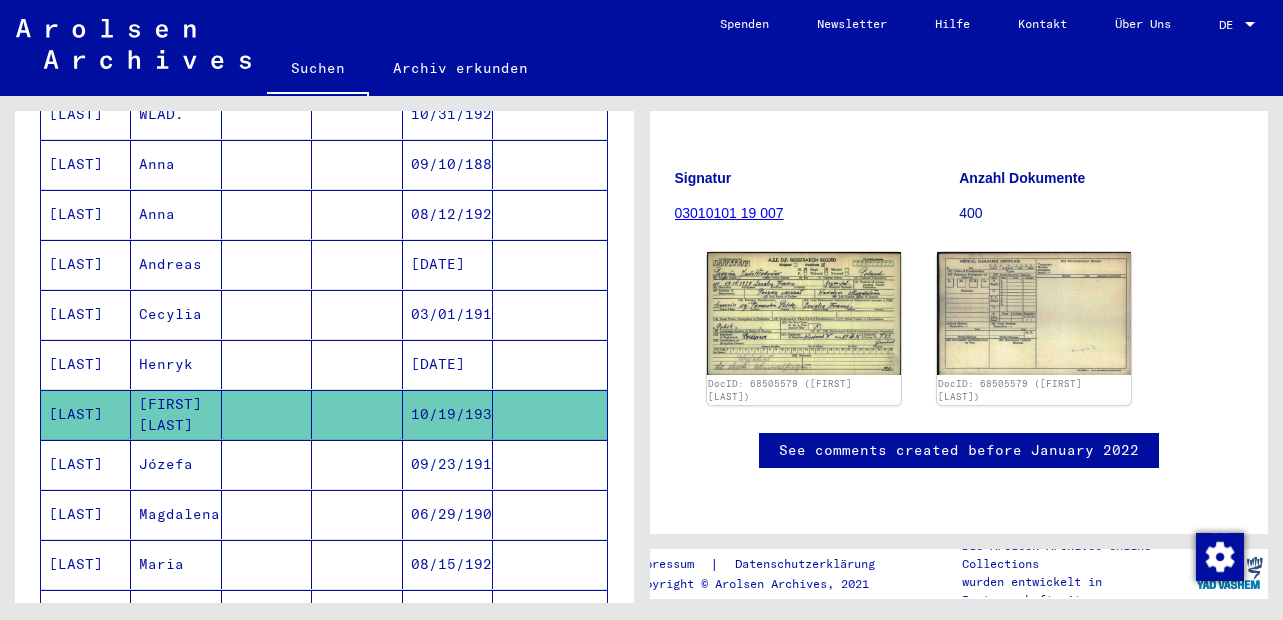 scroll, scrollTop: 946, scrollLeft: 0, axis: vertical 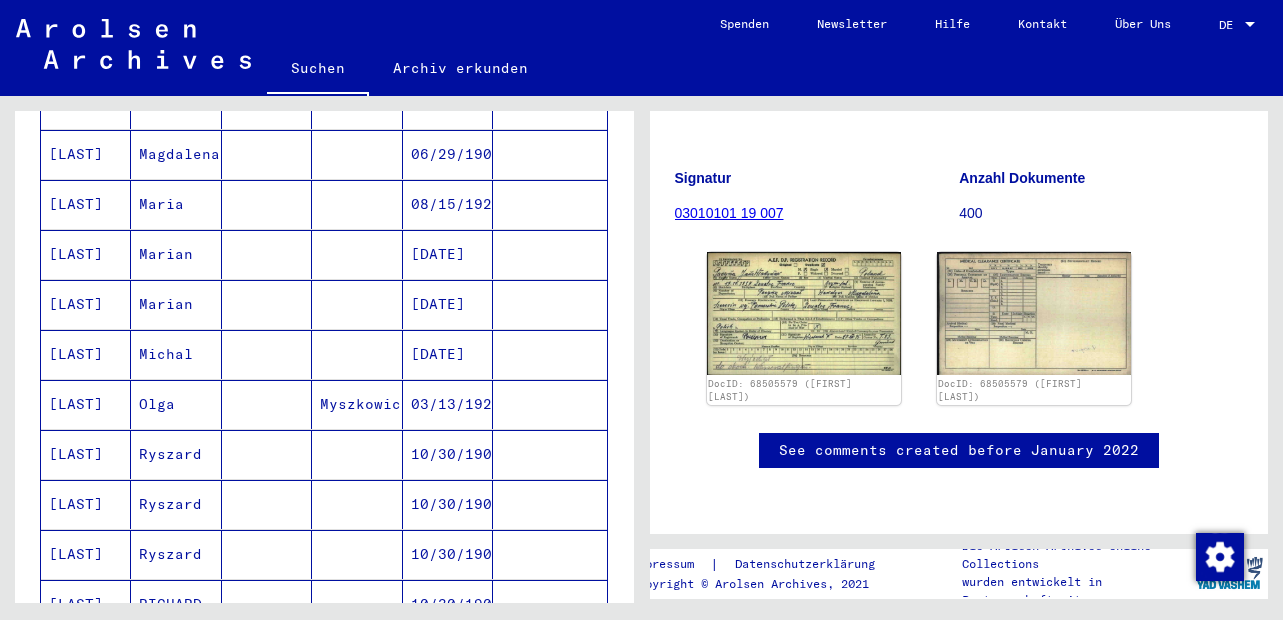 click on "Ryszard" at bounding box center [176, 504] 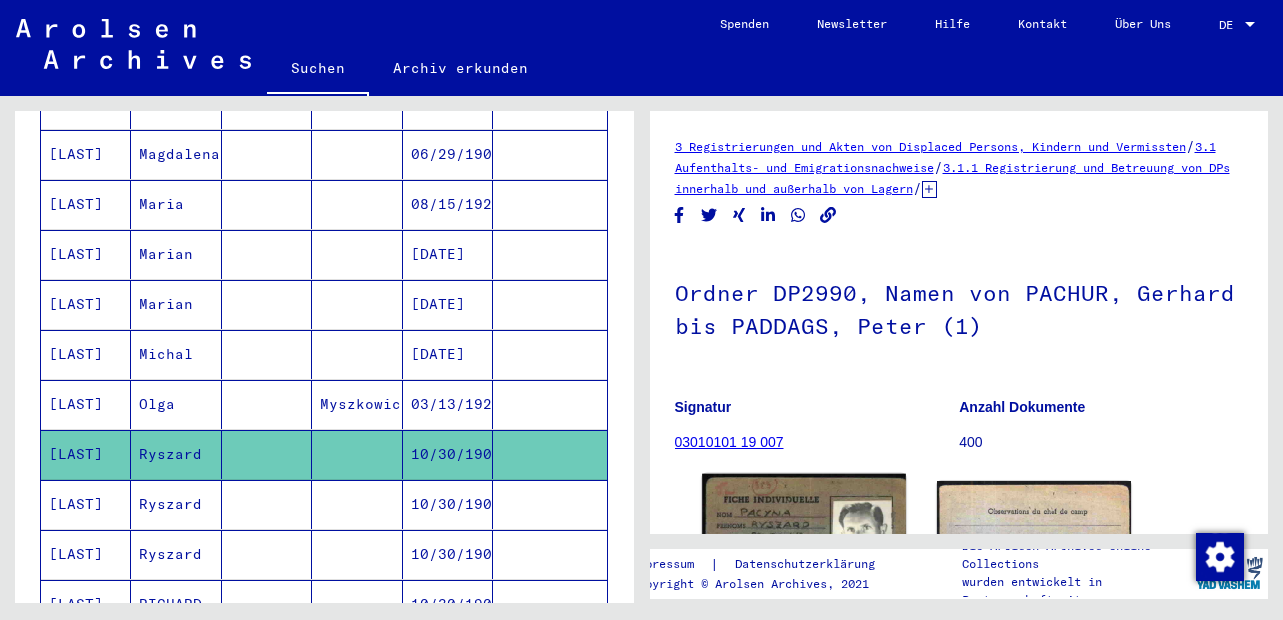 scroll, scrollTop: 240, scrollLeft: 0, axis: vertical 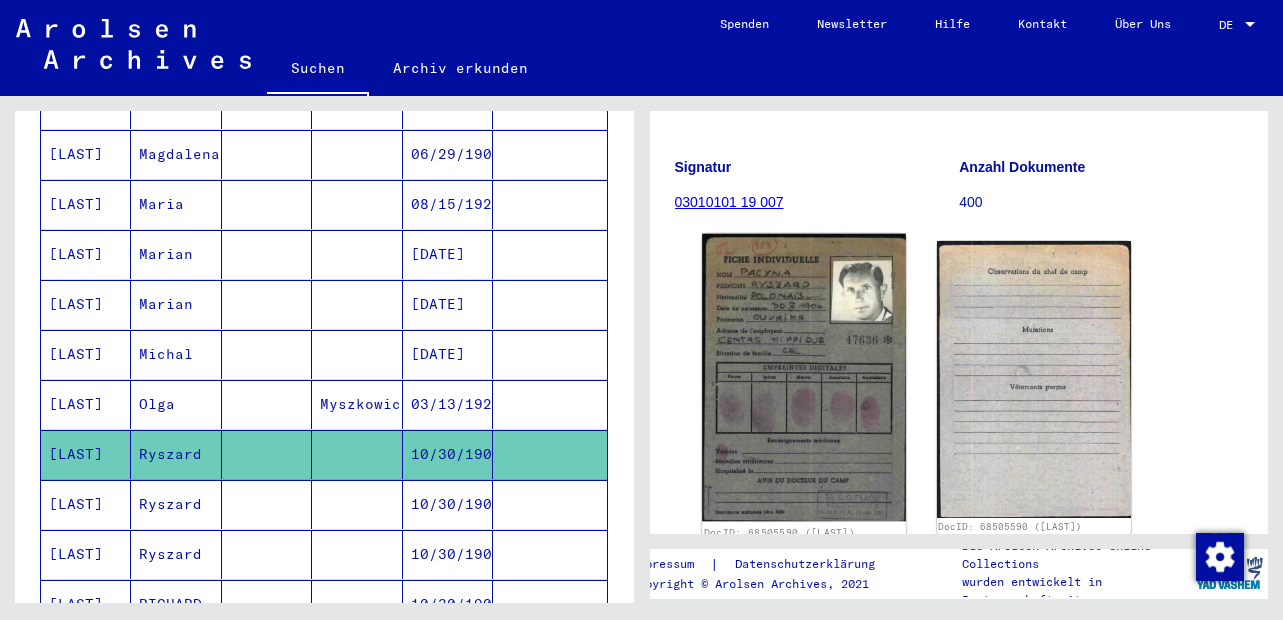 click 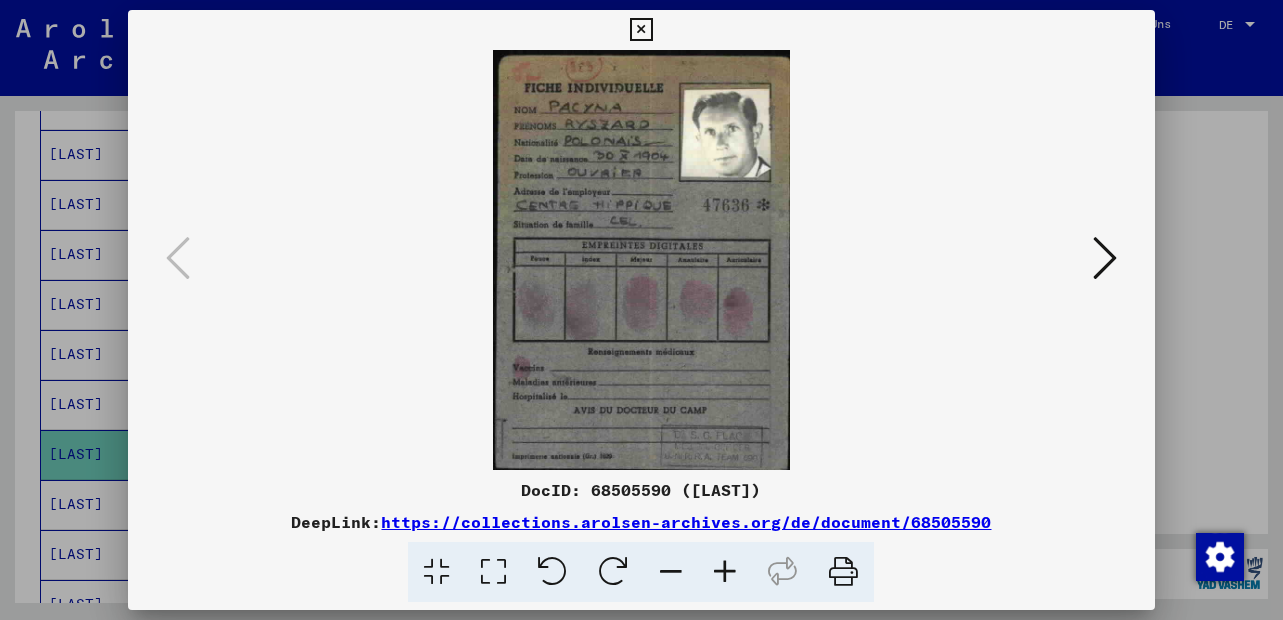 click at bounding box center [725, 572] 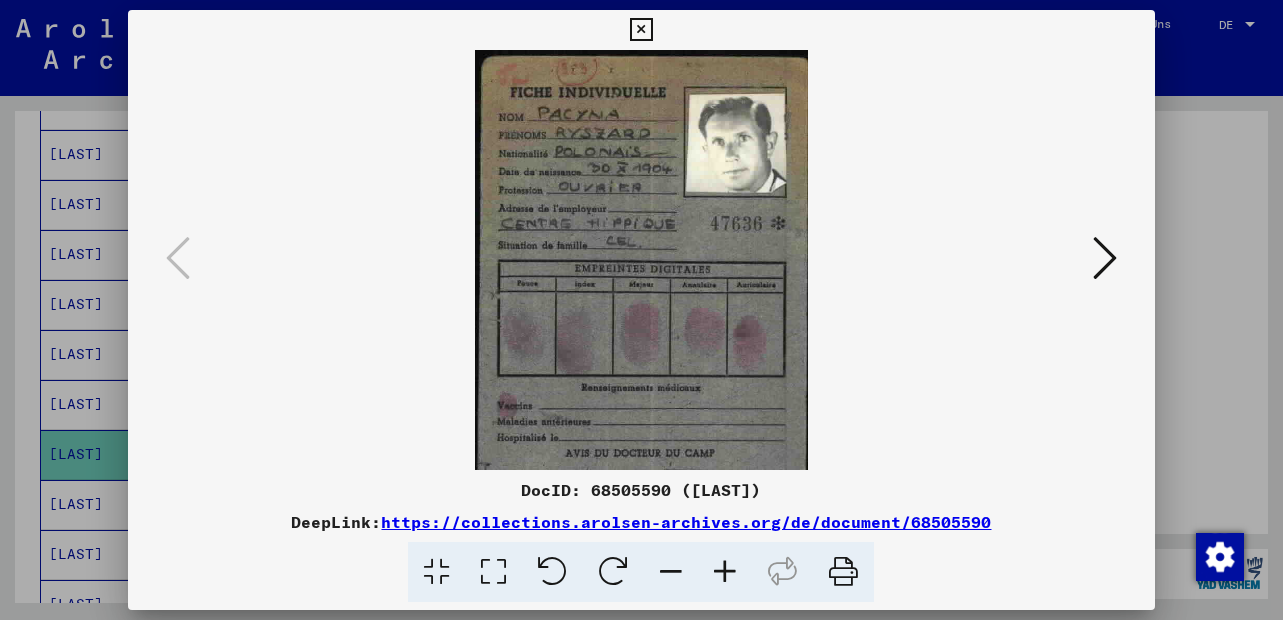 click at bounding box center (725, 572) 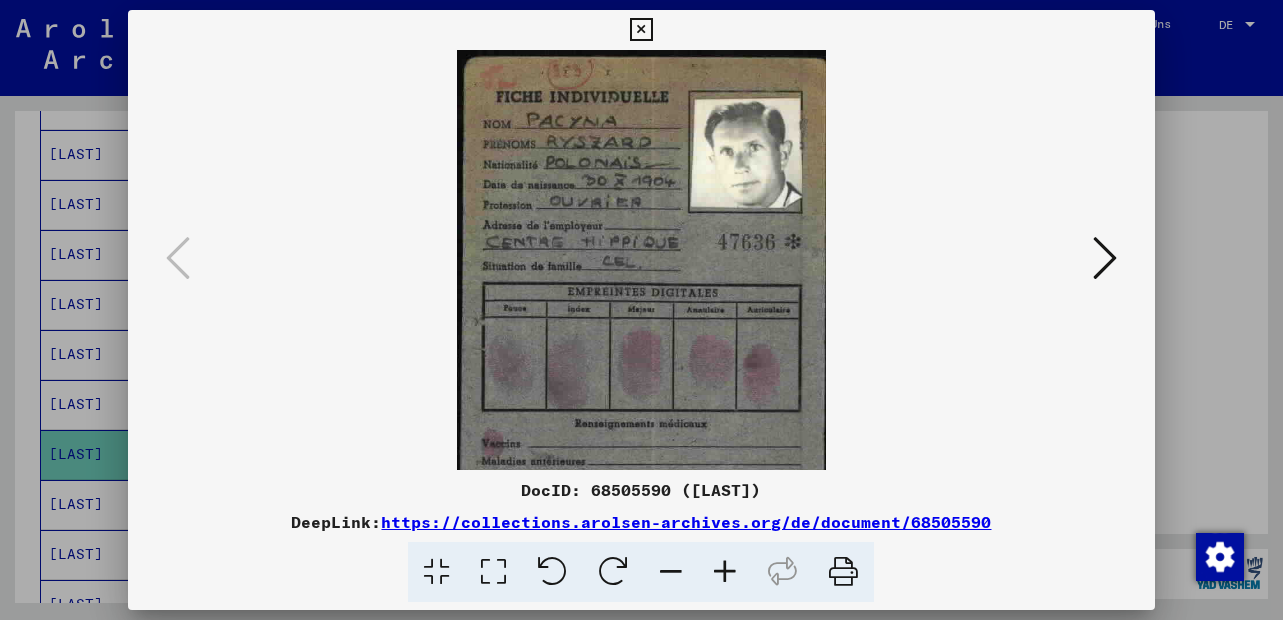 click at bounding box center (725, 572) 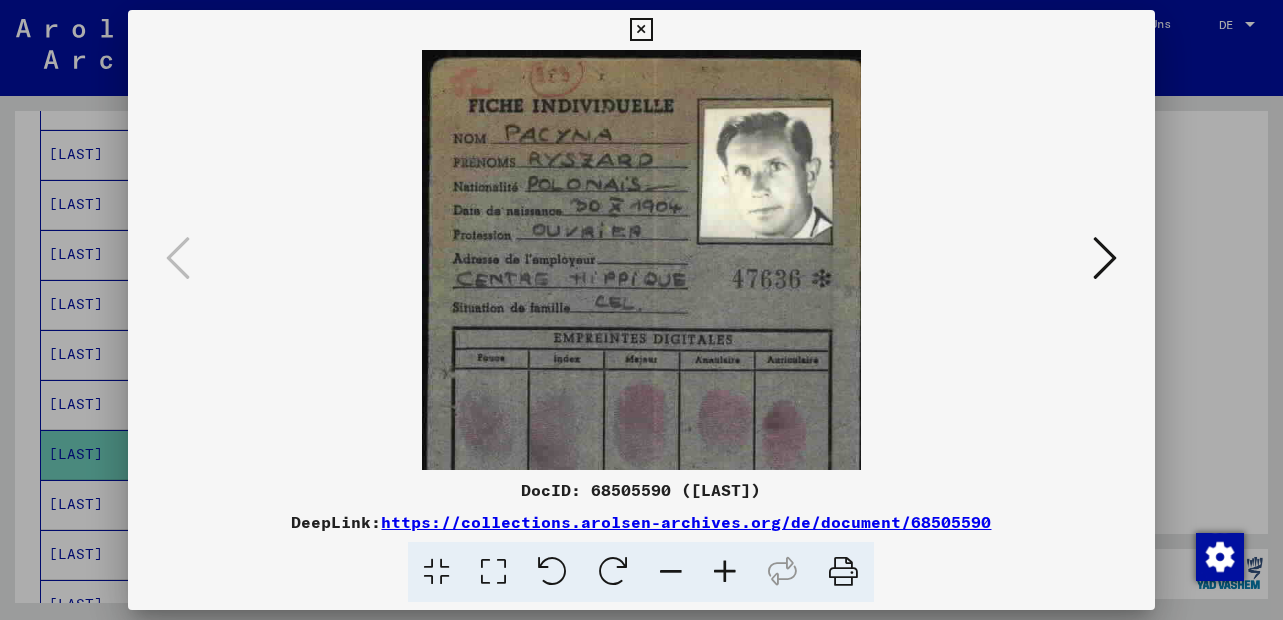 click at bounding box center [725, 572] 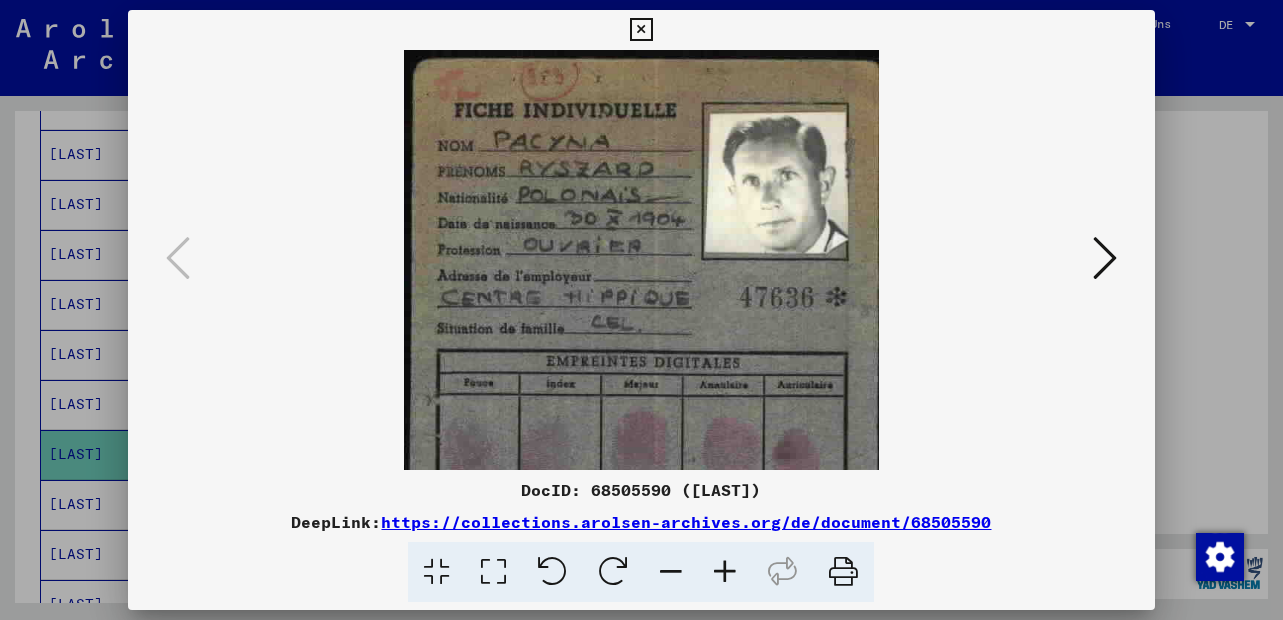 click at bounding box center [725, 572] 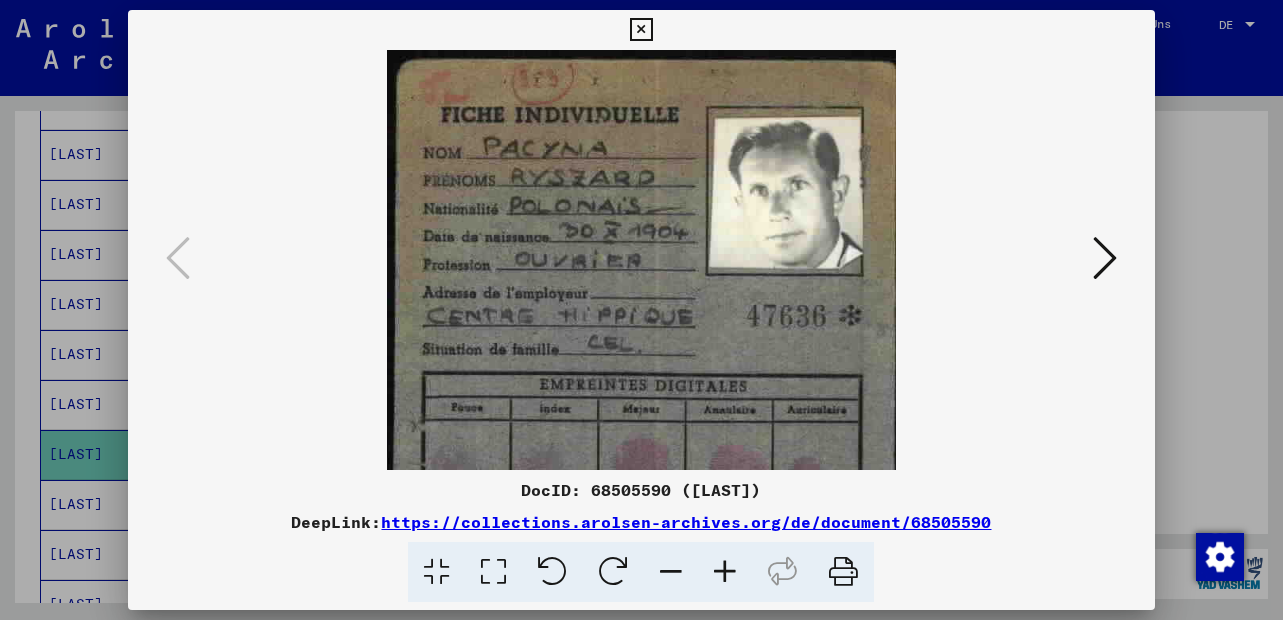 click at bounding box center (725, 572) 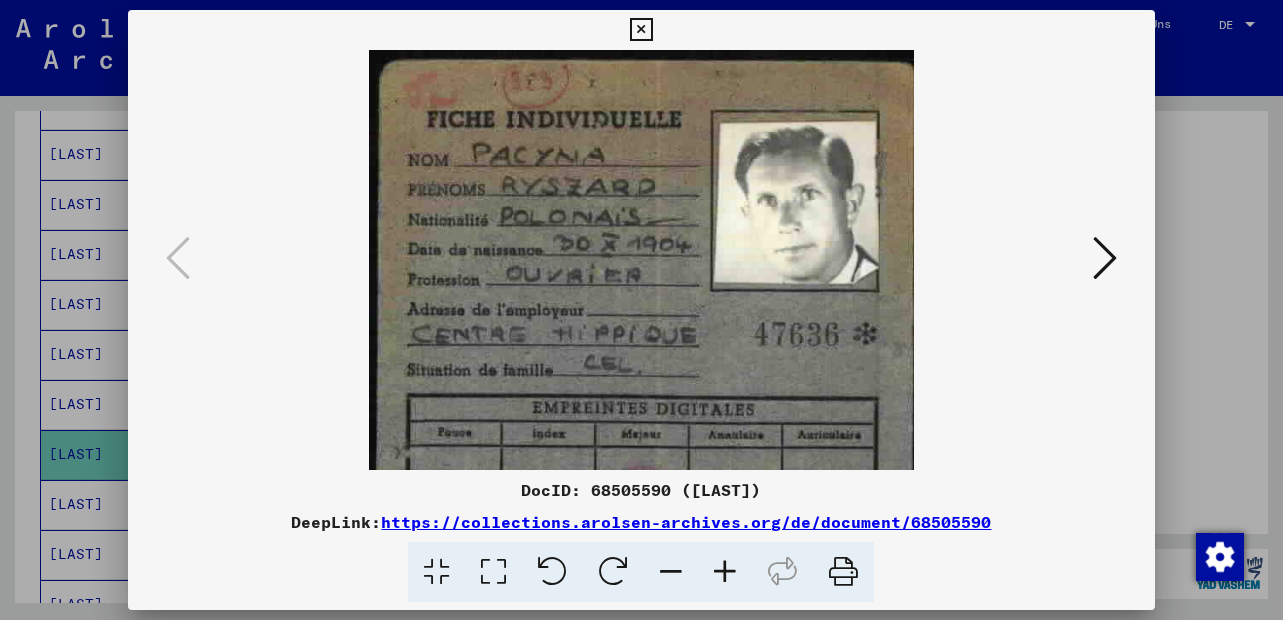 click at bounding box center [725, 572] 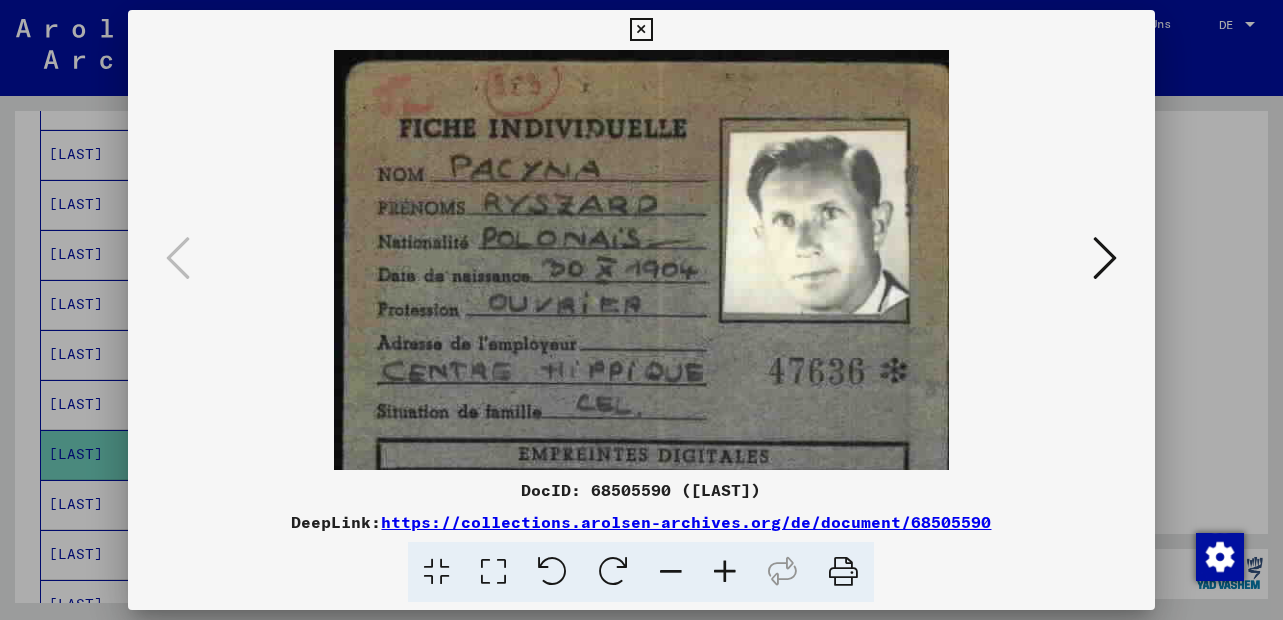 click at bounding box center (641, 260) 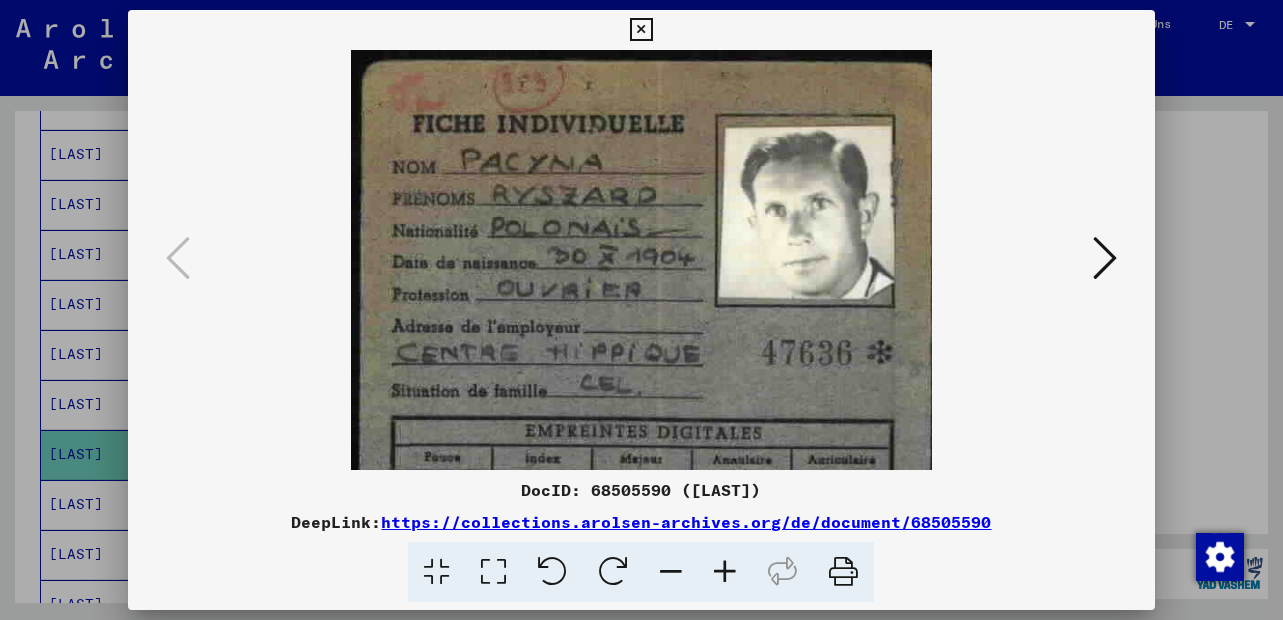 click at bounding box center [671, 572] 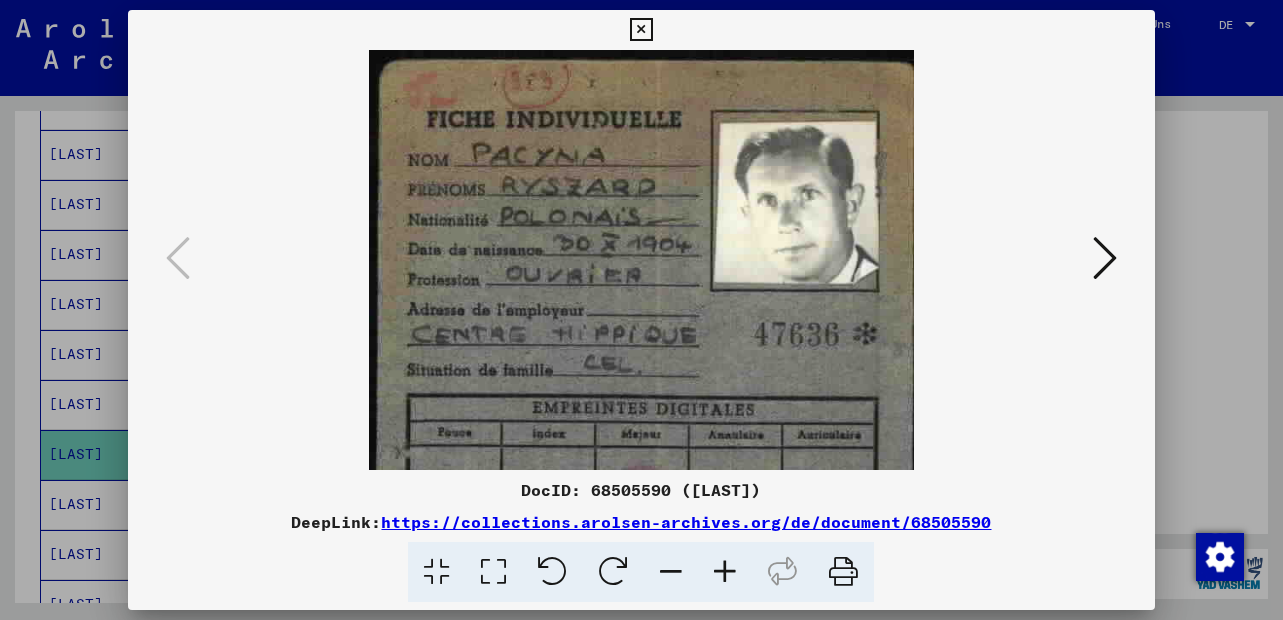 click at bounding box center [671, 572] 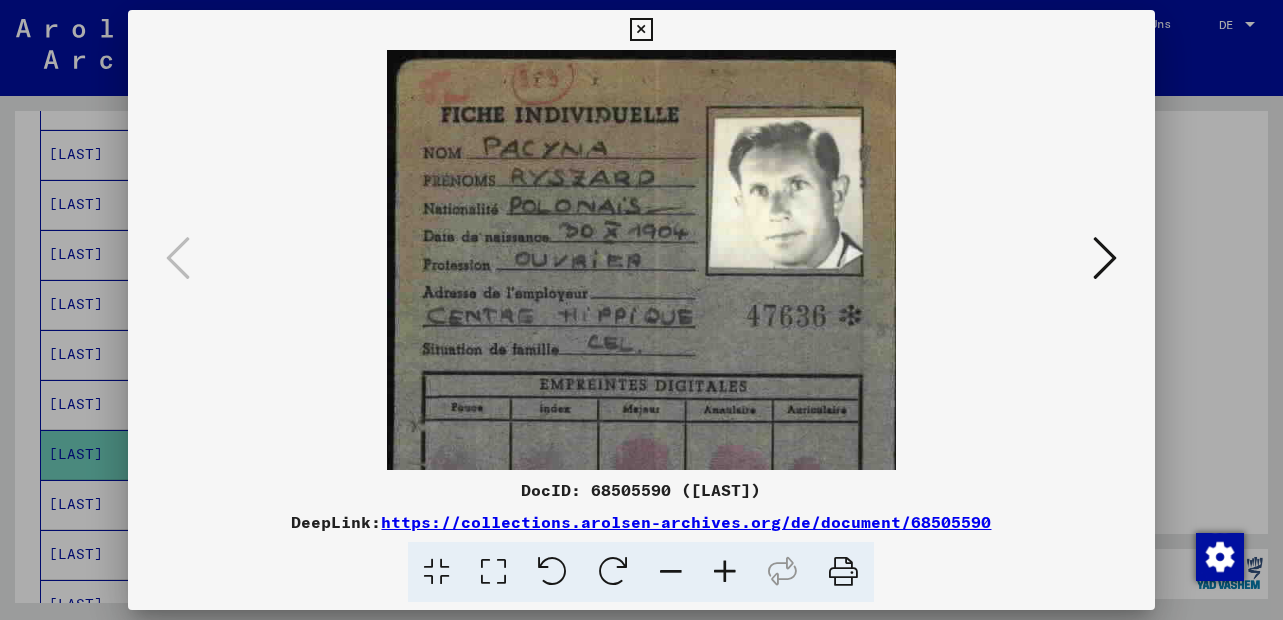 click at bounding box center (671, 572) 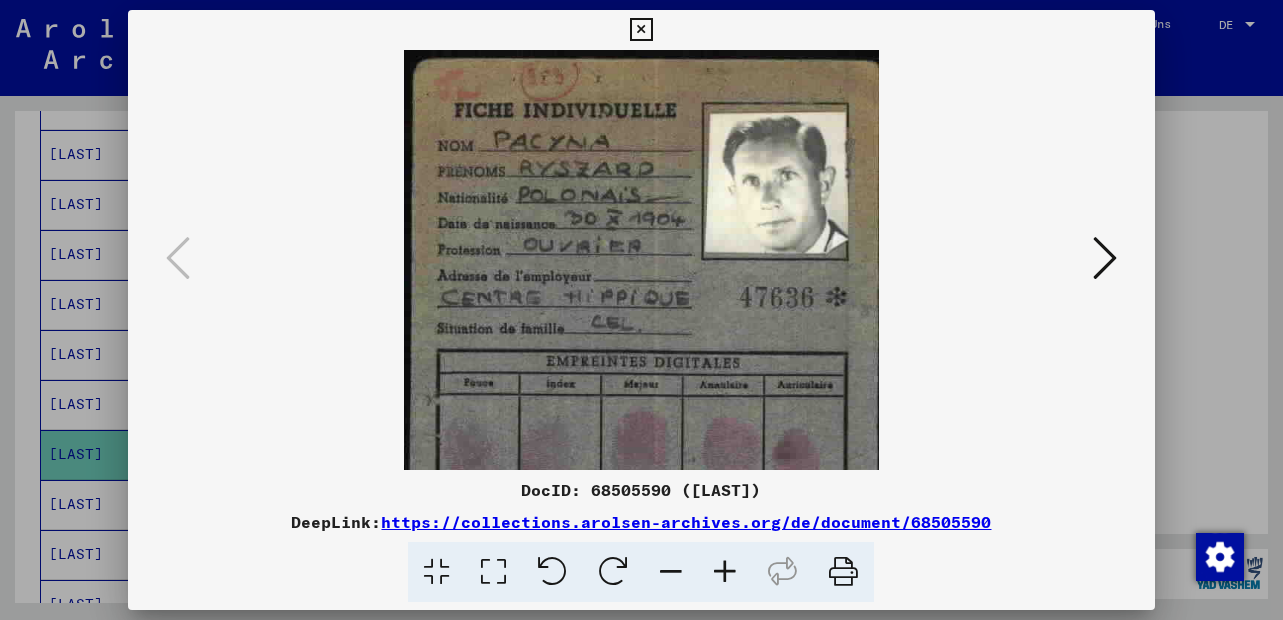 click at bounding box center [671, 572] 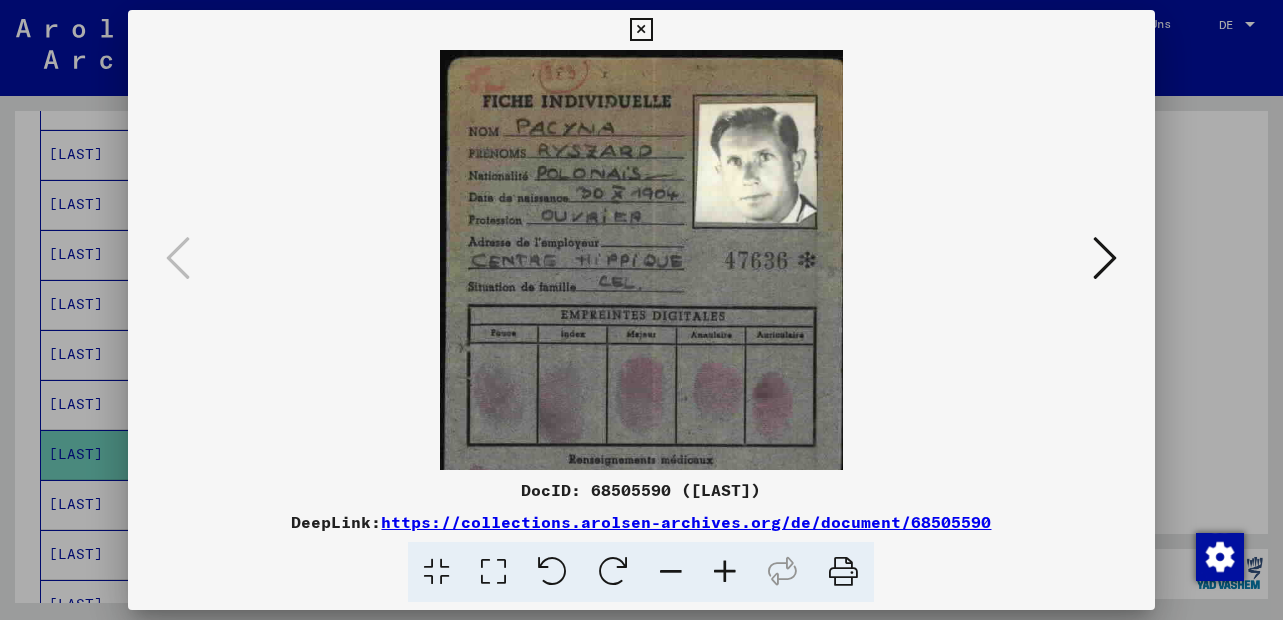 click at bounding box center (671, 572) 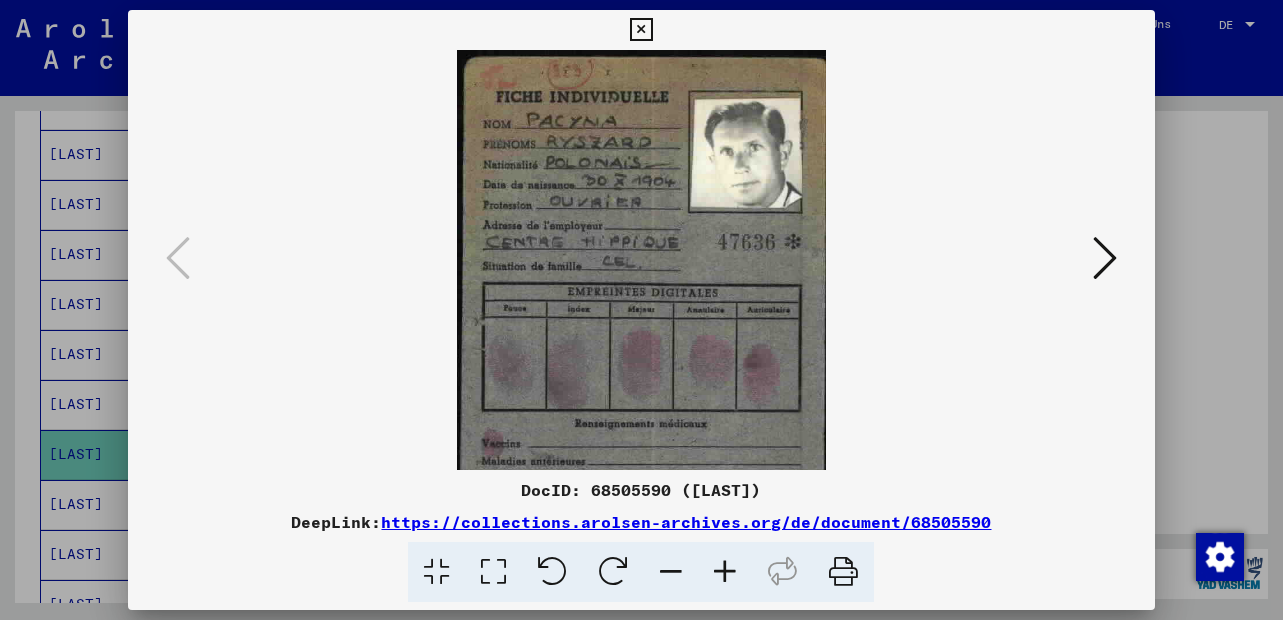 click at bounding box center [671, 572] 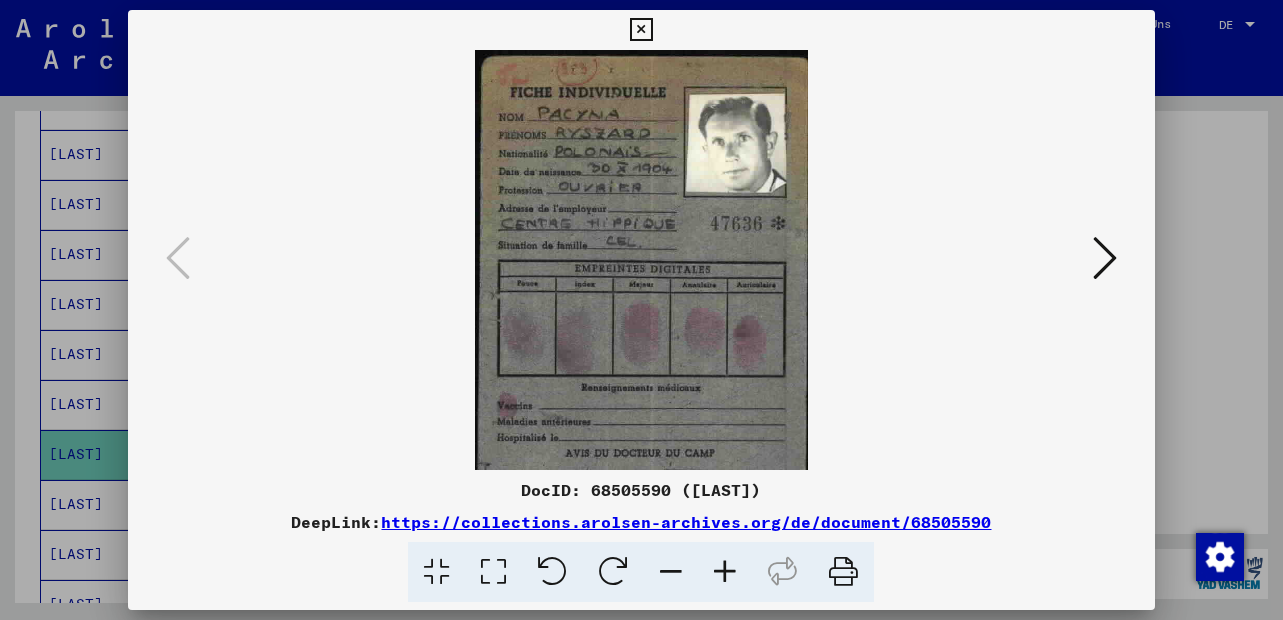 click at bounding box center (1105, 258) 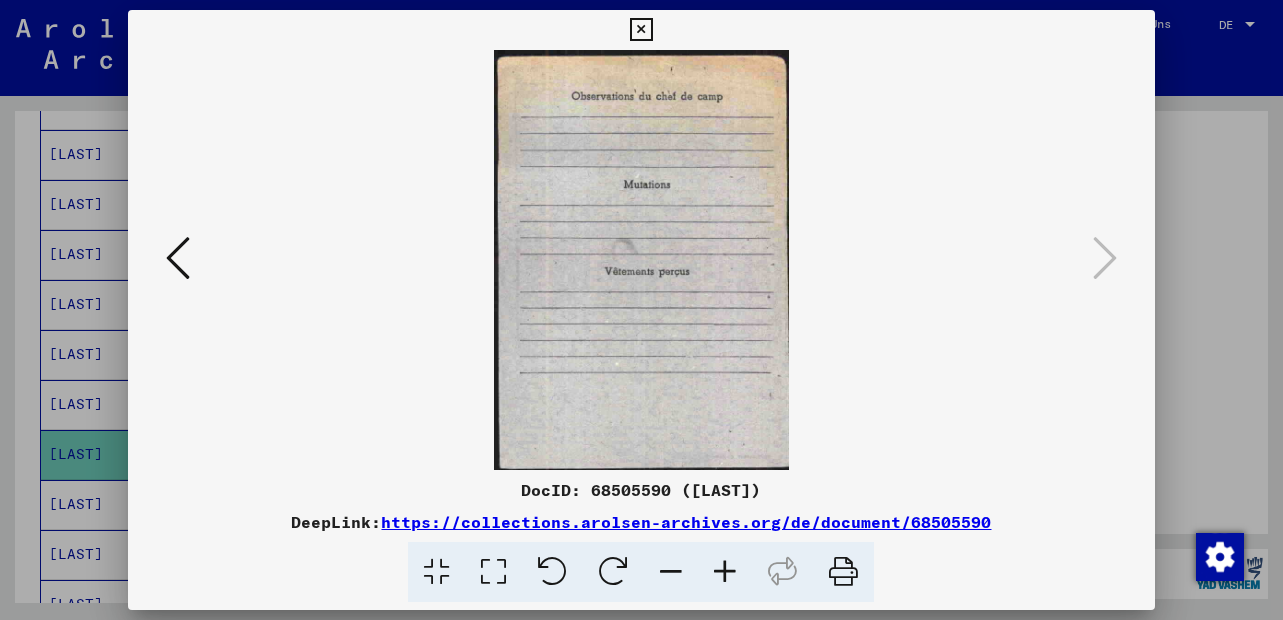 click at bounding box center (178, 258) 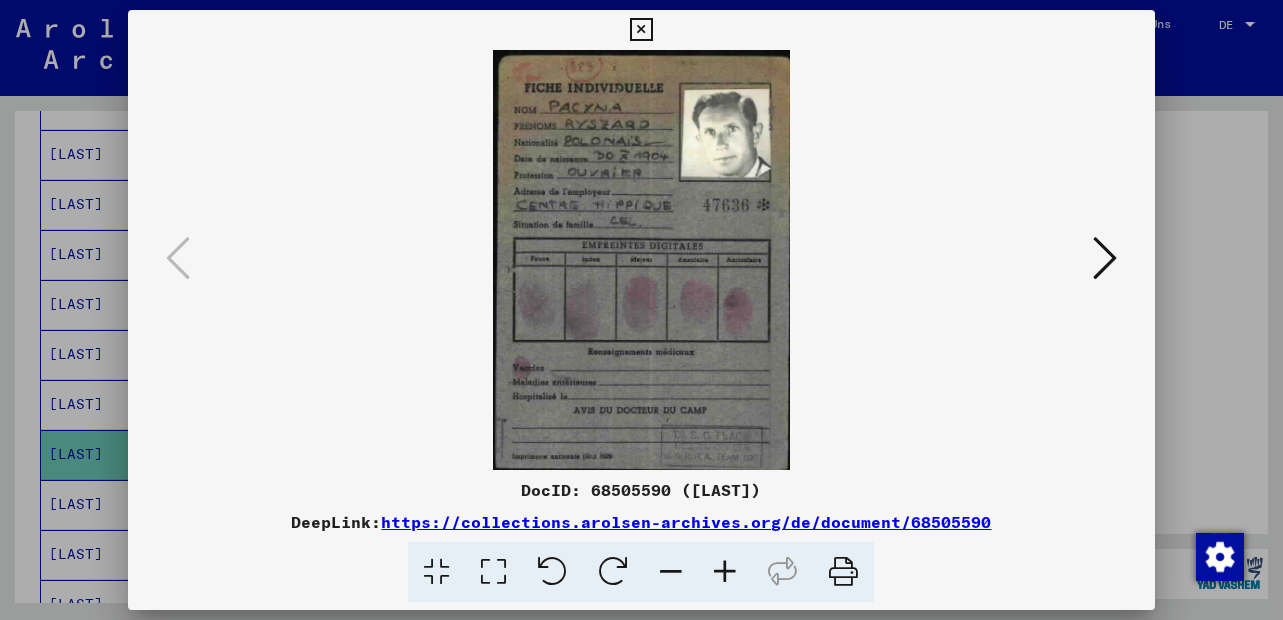 click at bounding box center (641, 30) 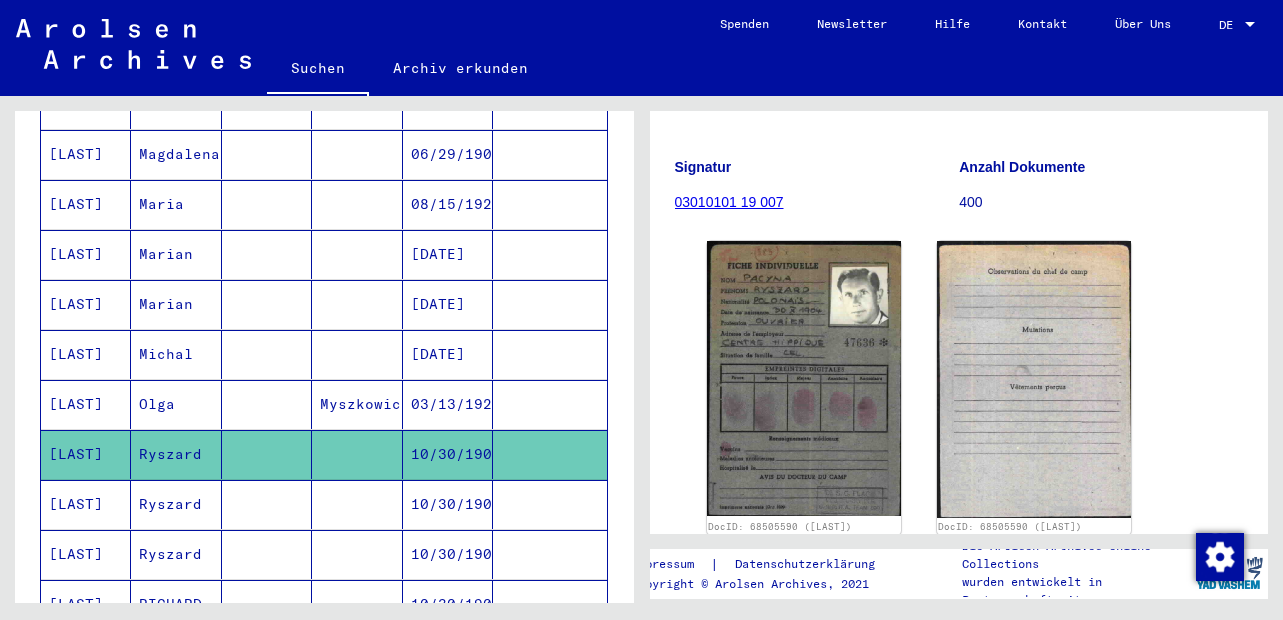 click on "10/30/1904" at bounding box center [448, 554] 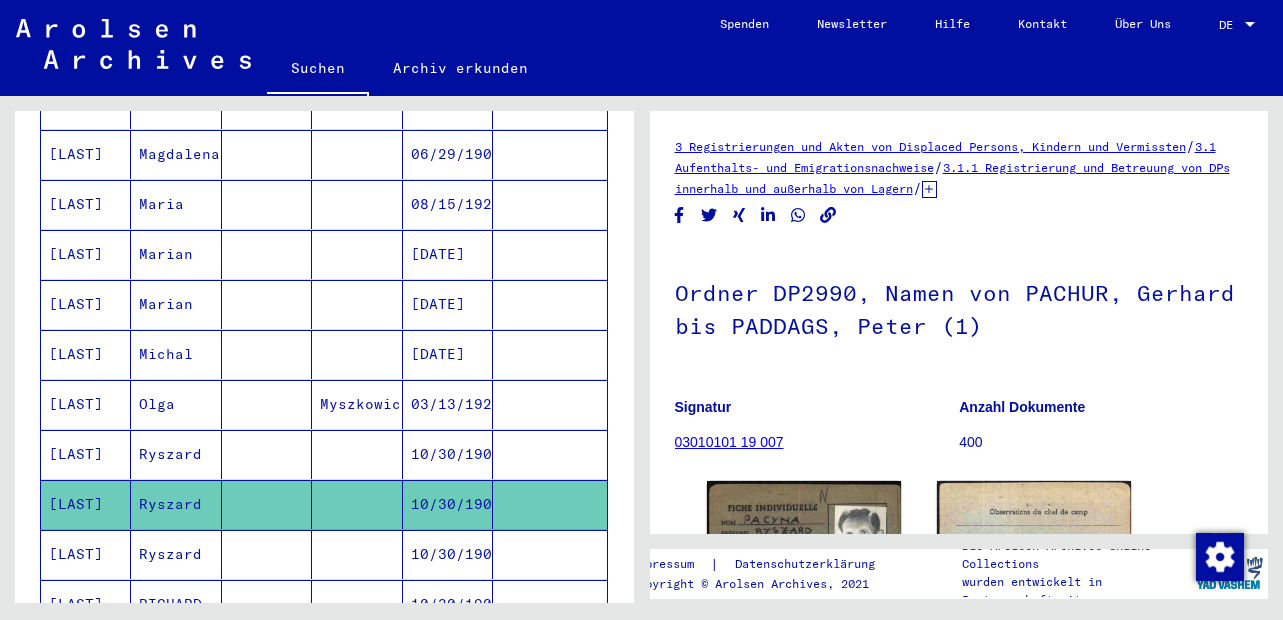 scroll, scrollTop: 0, scrollLeft: 0, axis: both 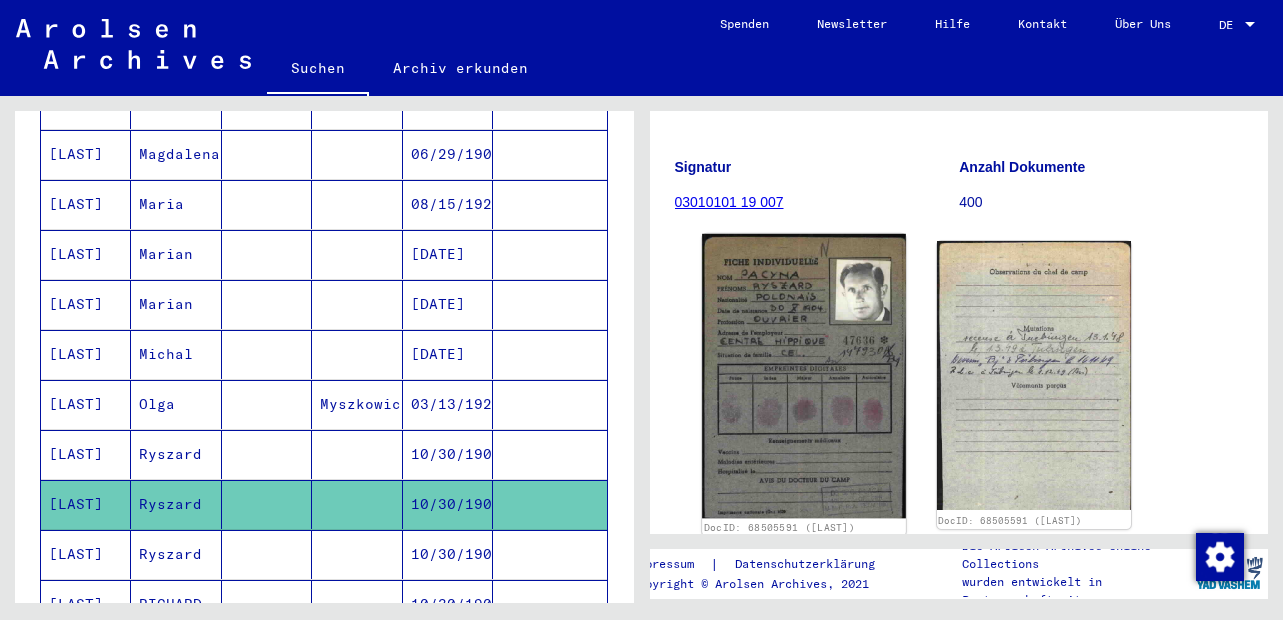 click 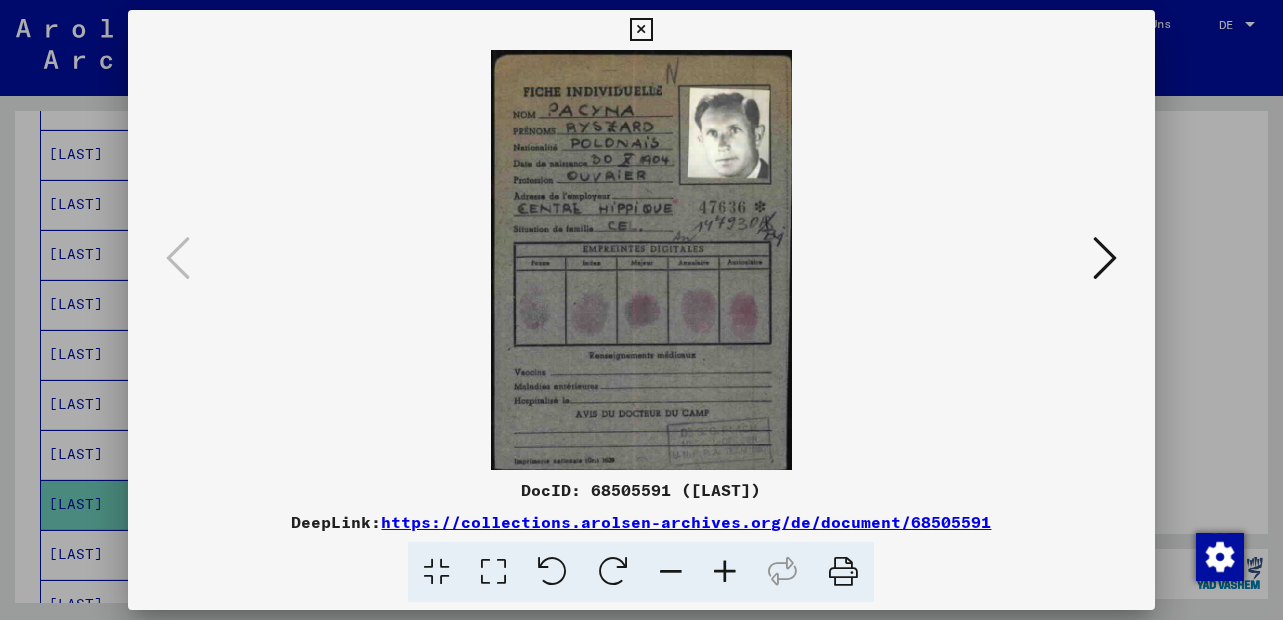 click at bounding box center [641, 30] 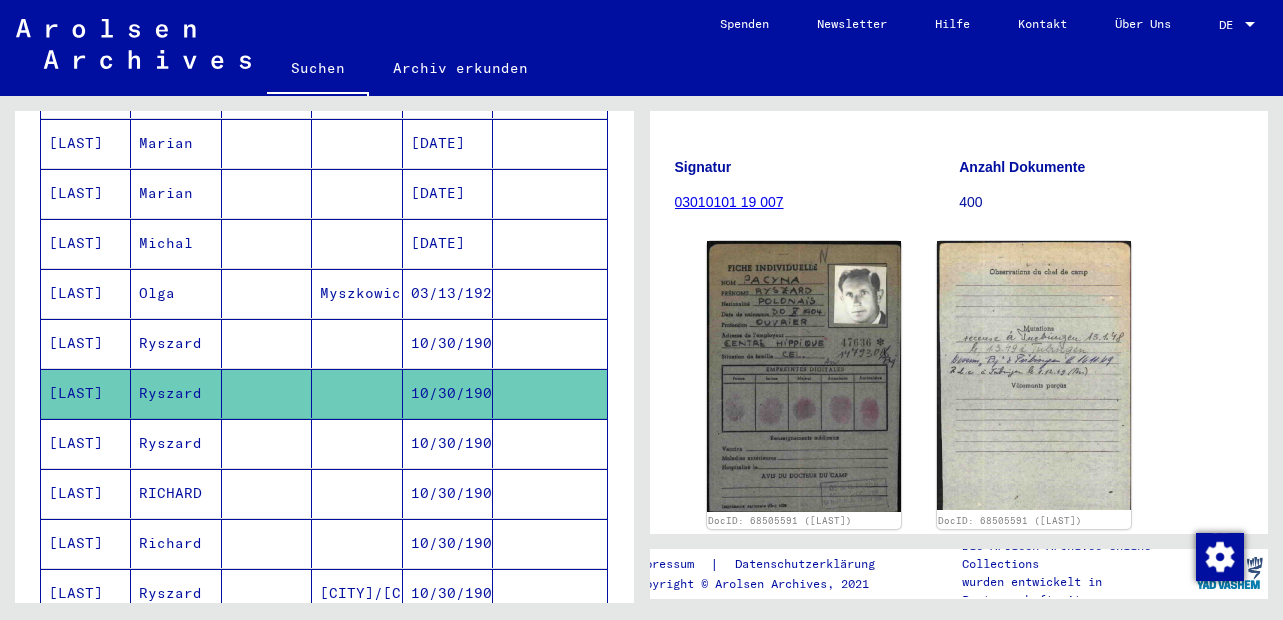 scroll, scrollTop: 1186, scrollLeft: 0, axis: vertical 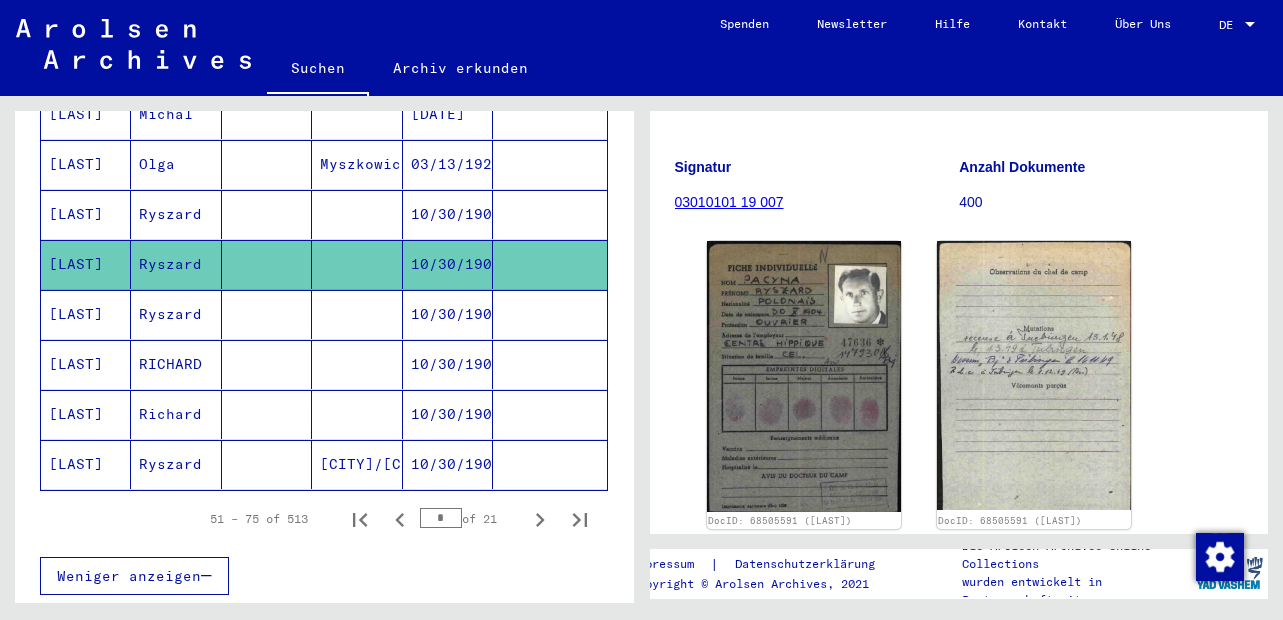 click on "RICHARD" at bounding box center (176, 414) 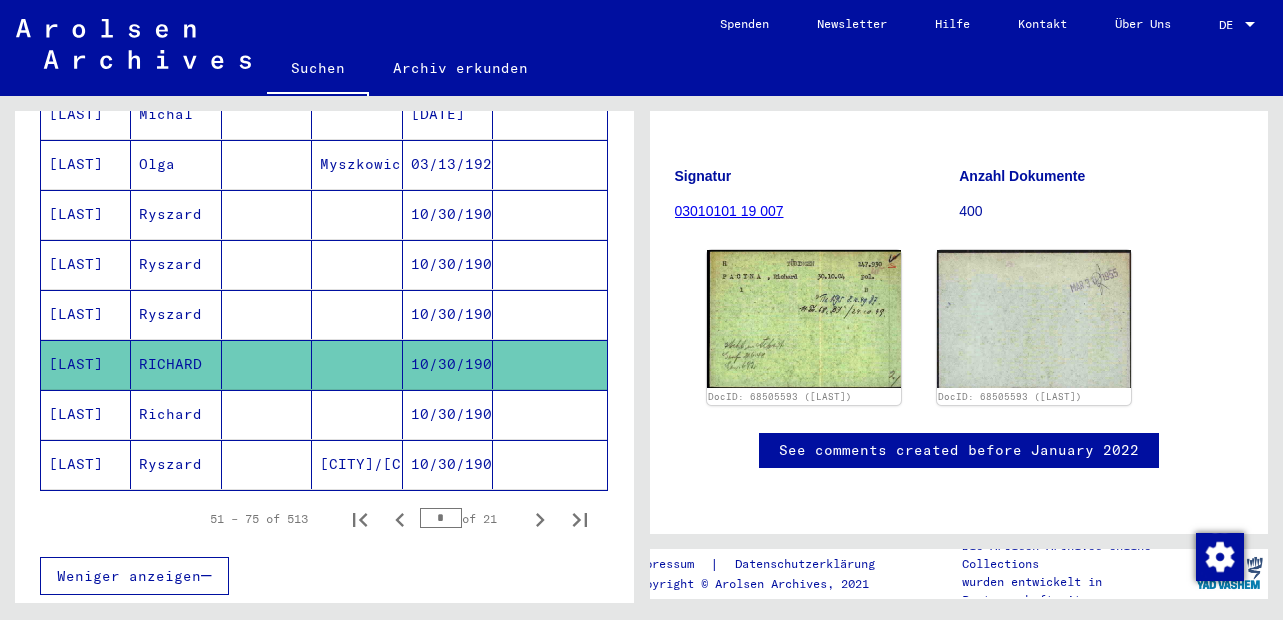 scroll, scrollTop: 0, scrollLeft: 0, axis: both 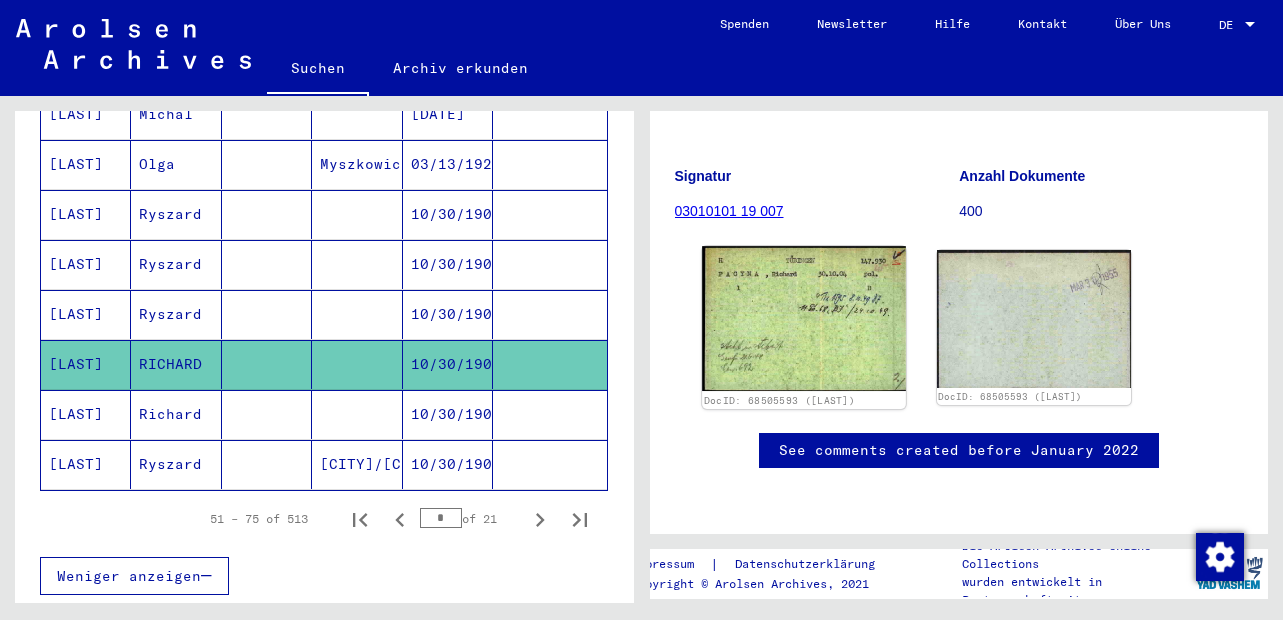 click 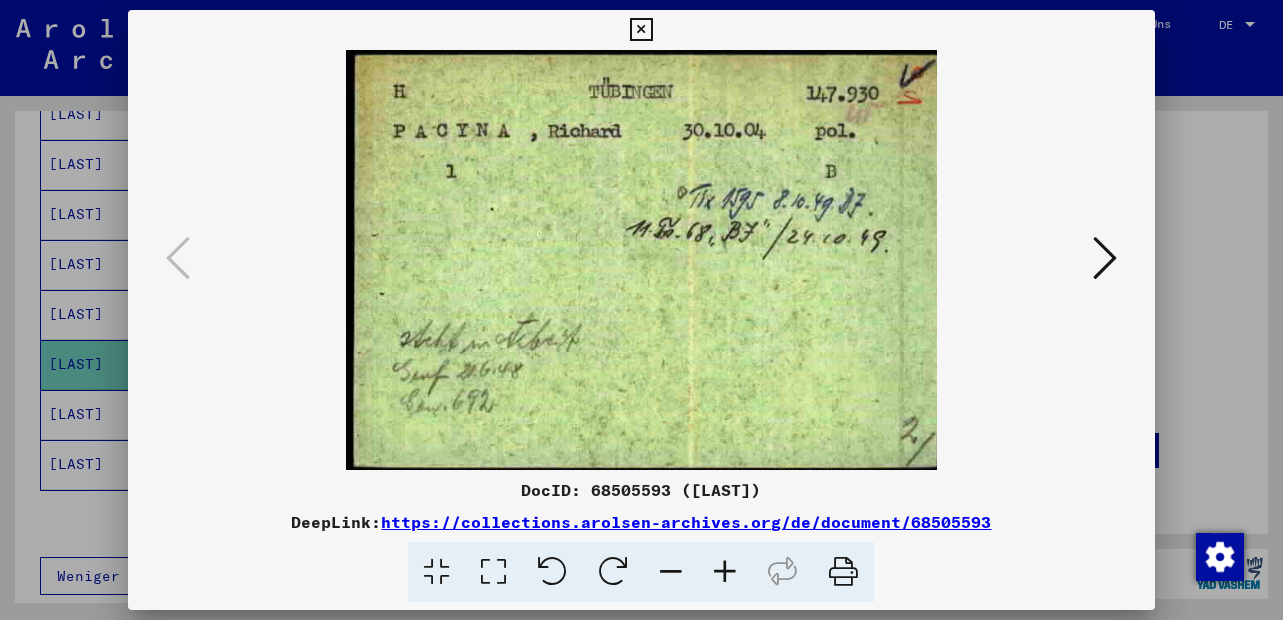 click at bounding box center (641, 30) 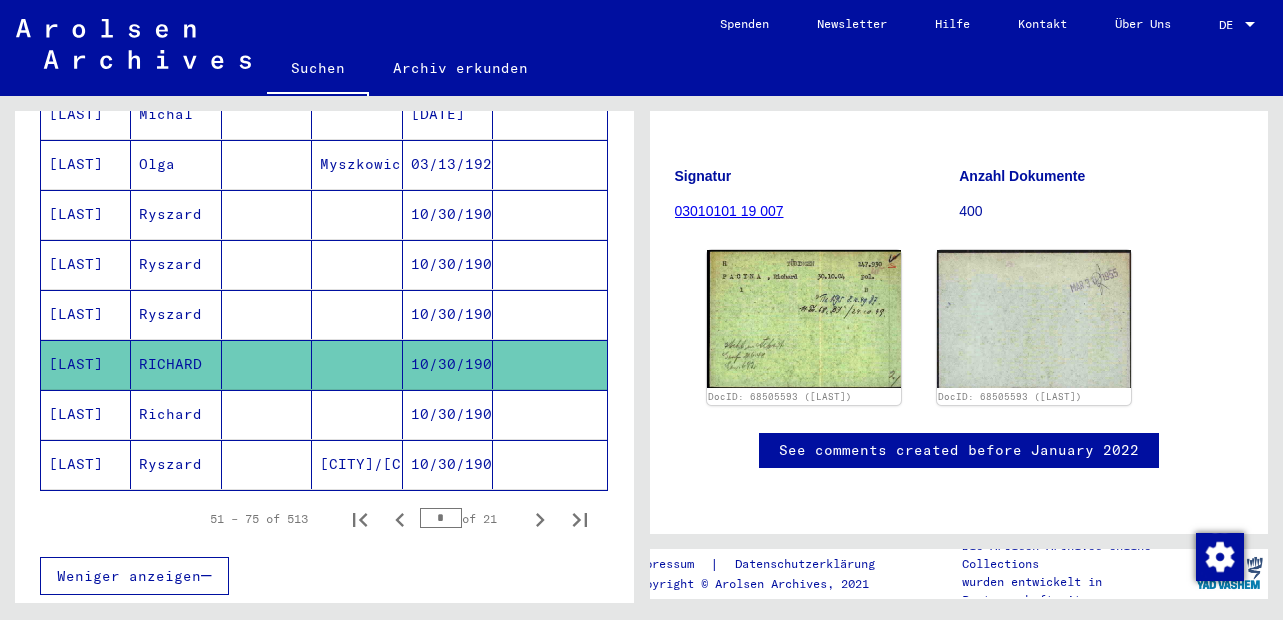 click on "Richard" at bounding box center [176, 464] 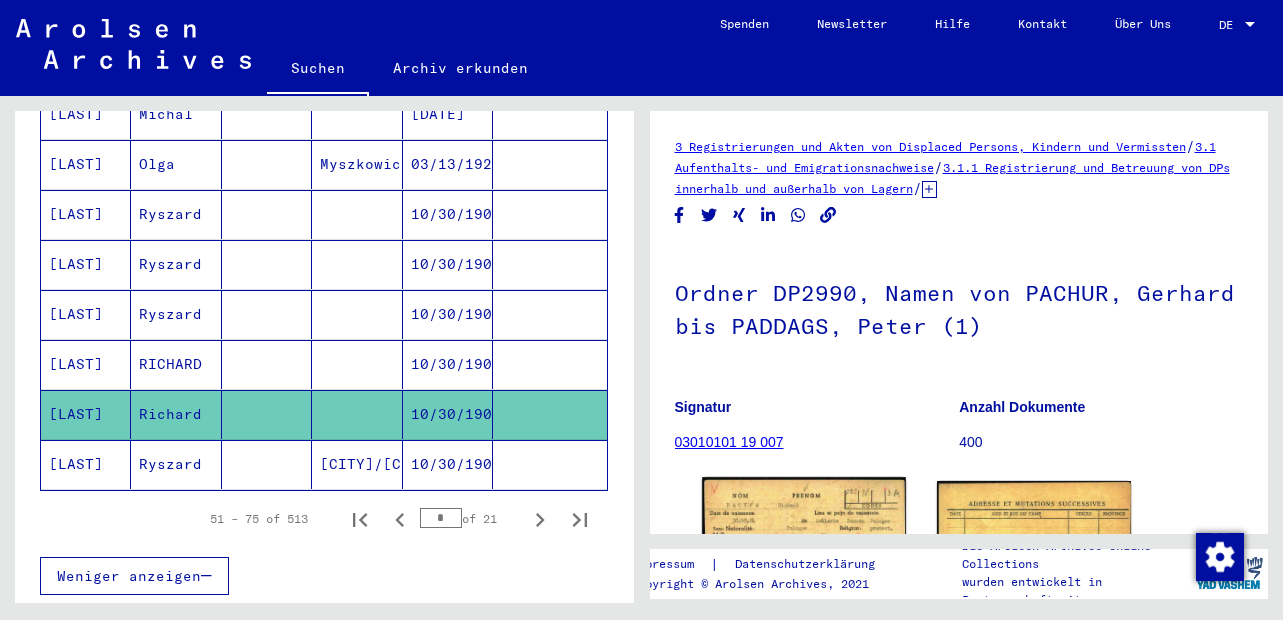 scroll, scrollTop: 240, scrollLeft: 0, axis: vertical 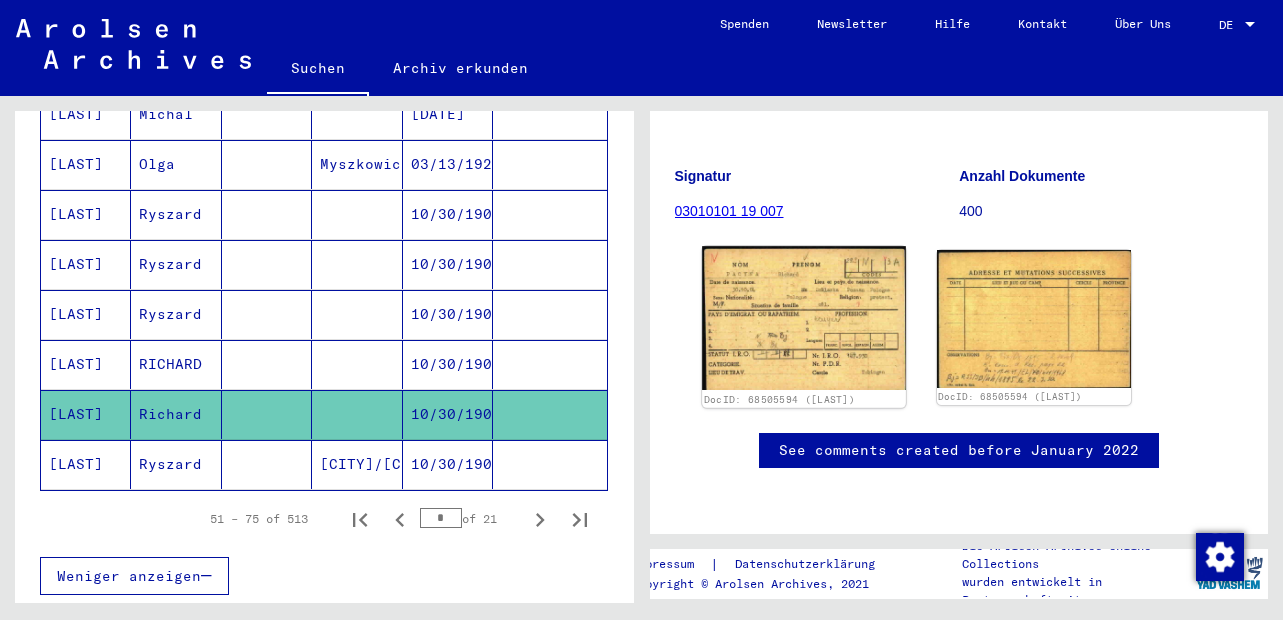 click 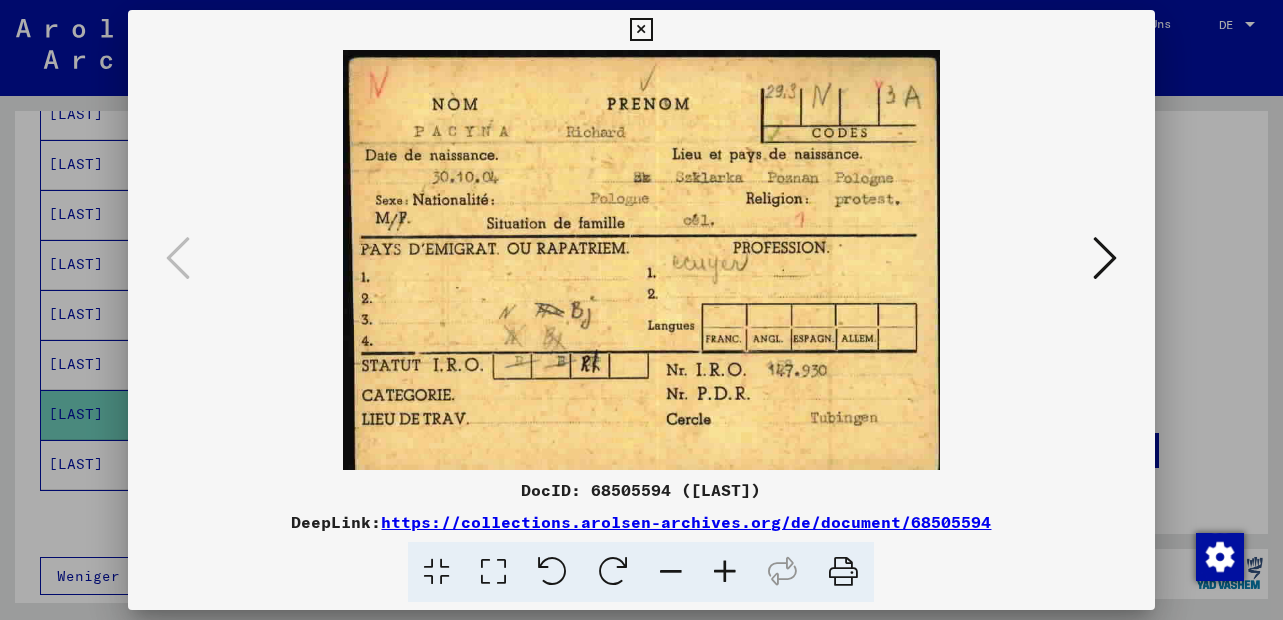 scroll, scrollTop: 0, scrollLeft: 0, axis: both 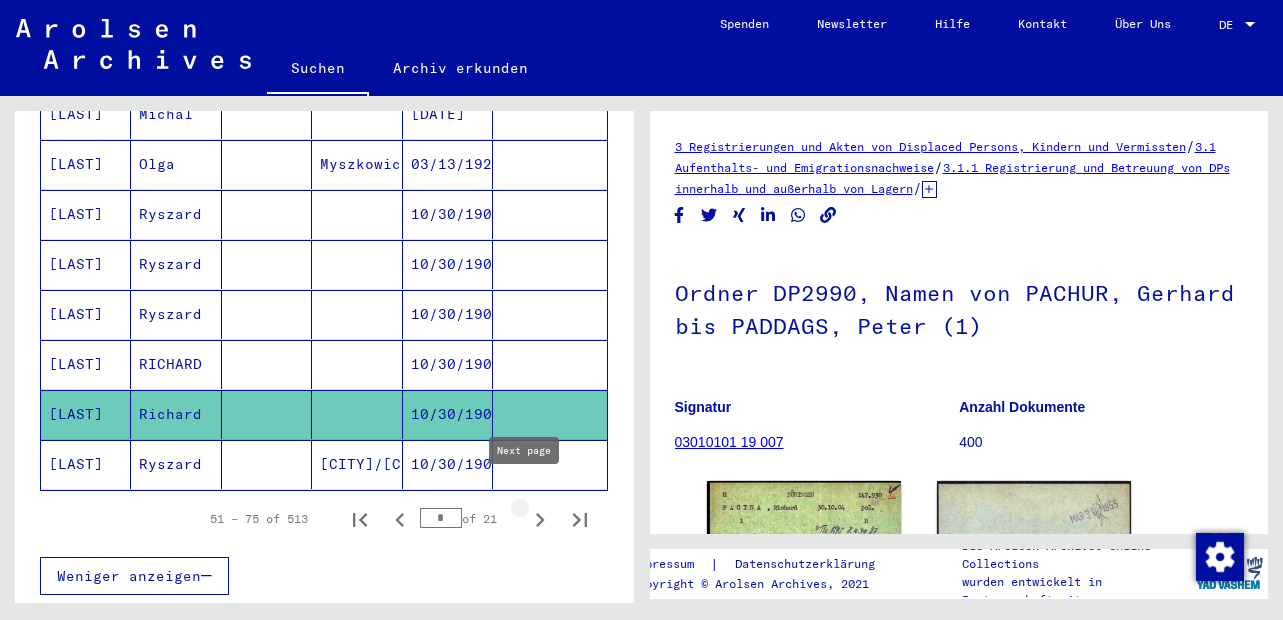 click 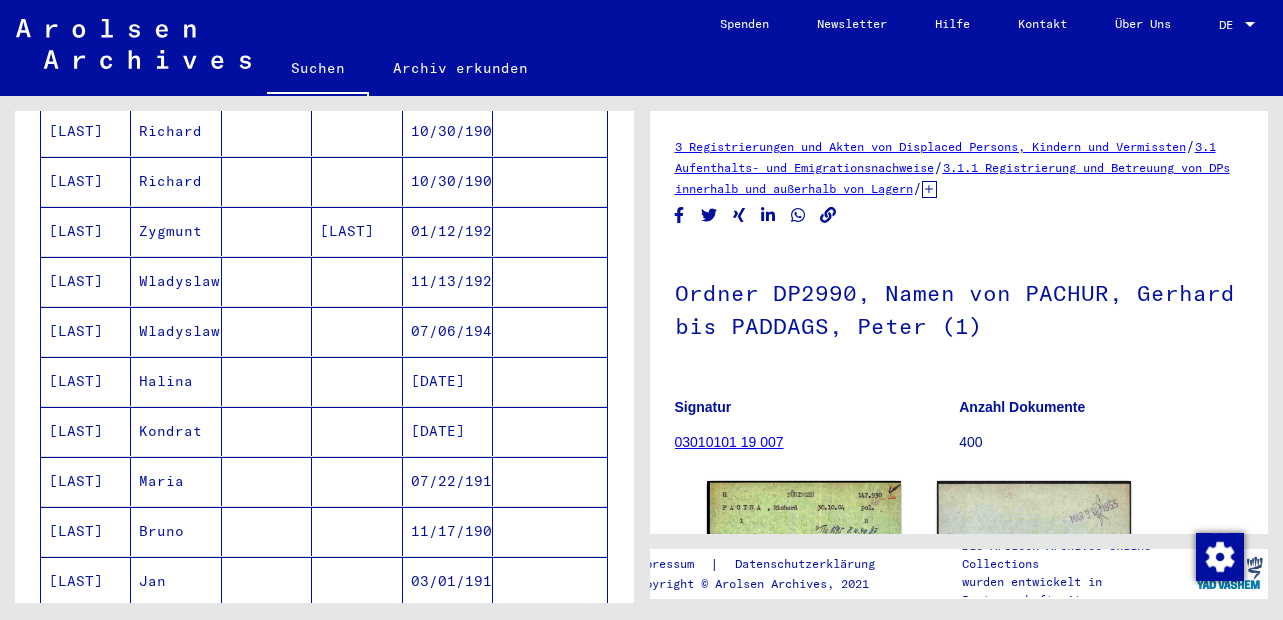 scroll, scrollTop: 586, scrollLeft: 0, axis: vertical 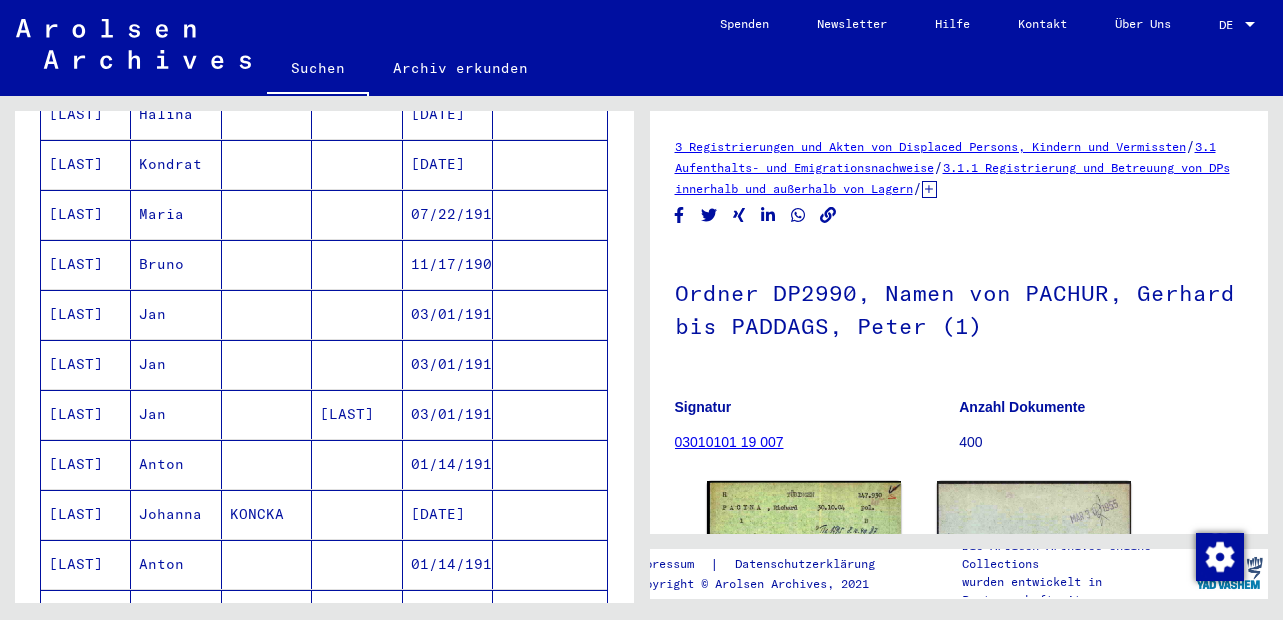 click on "[LAST]" at bounding box center (86, 464) 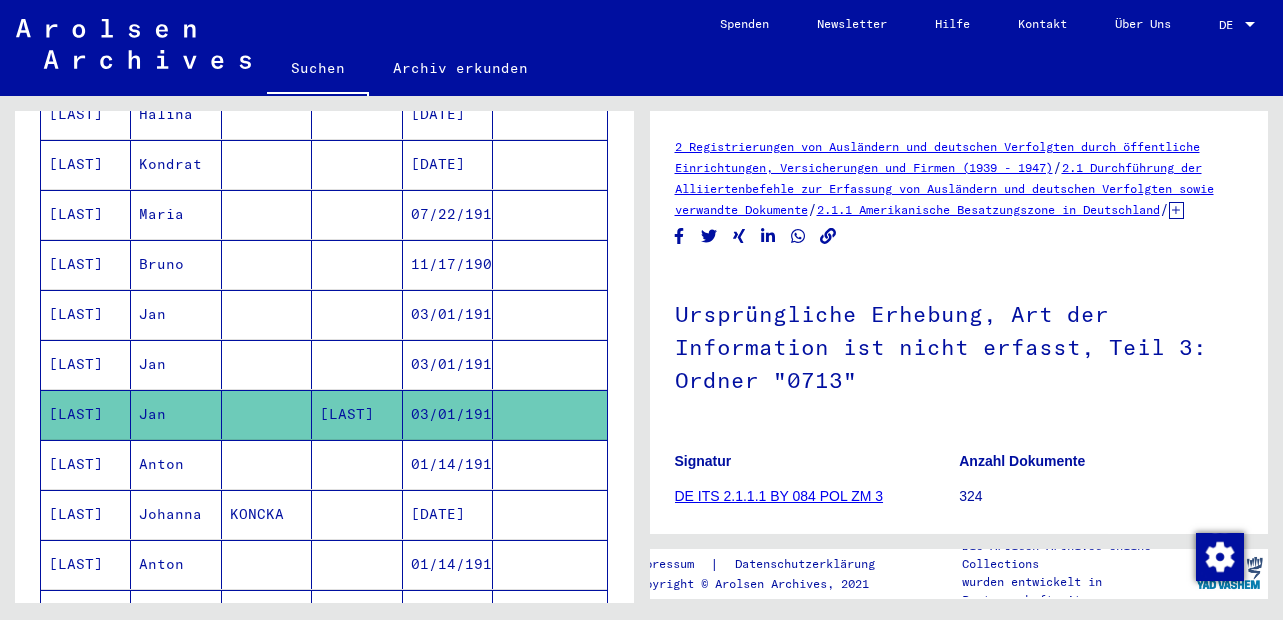 scroll, scrollTop: 0, scrollLeft: 0, axis: both 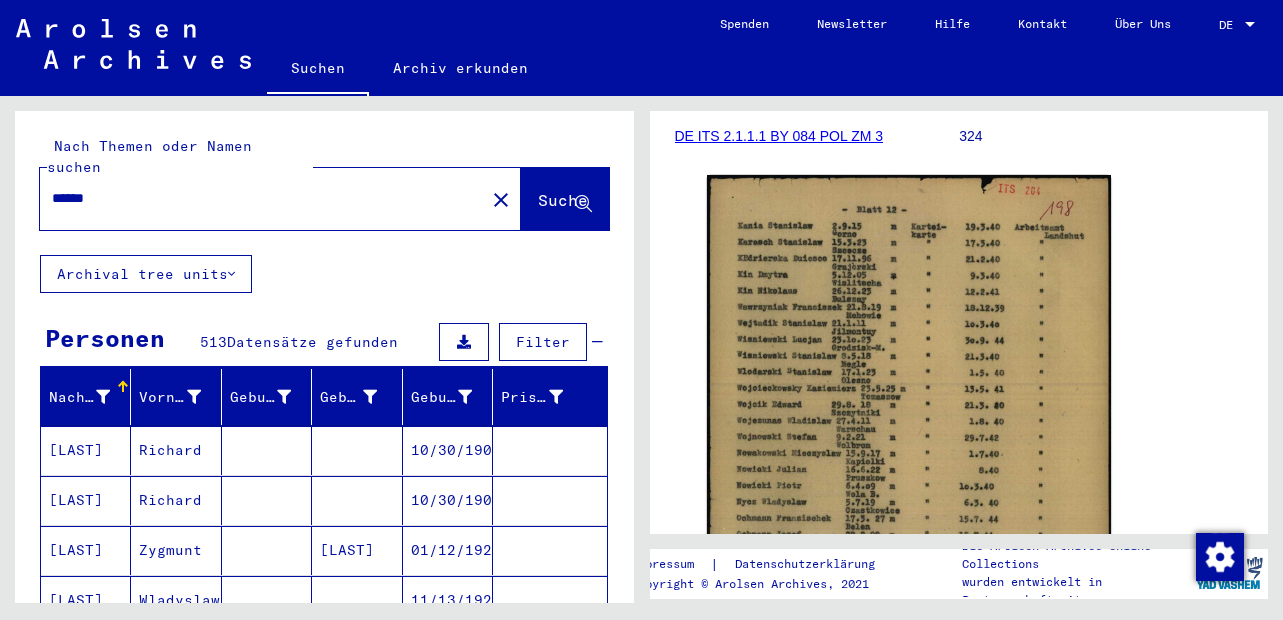 click on "Suche" 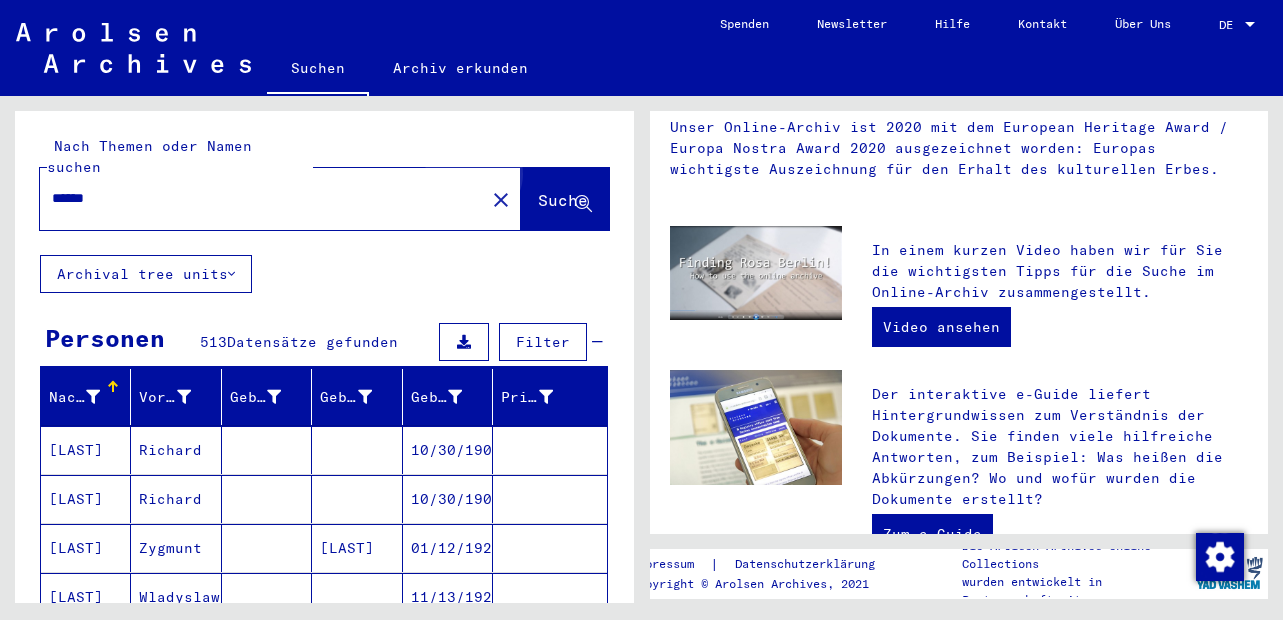 scroll, scrollTop: 0, scrollLeft: 0, axis: both 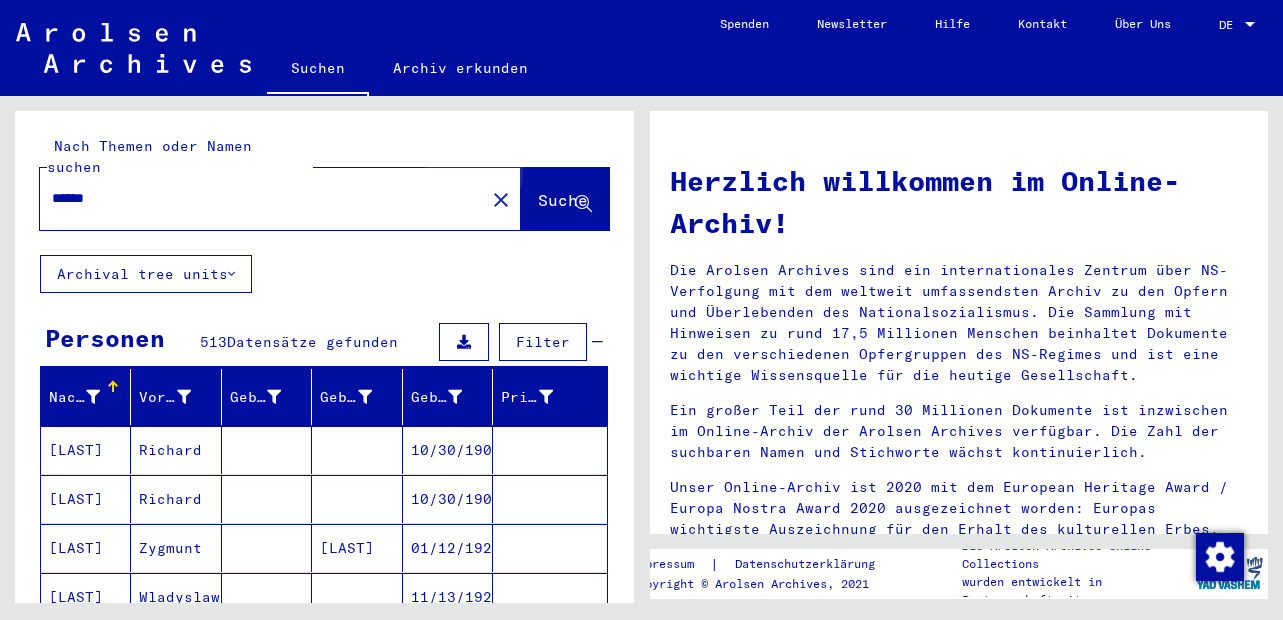 click on "Suche" 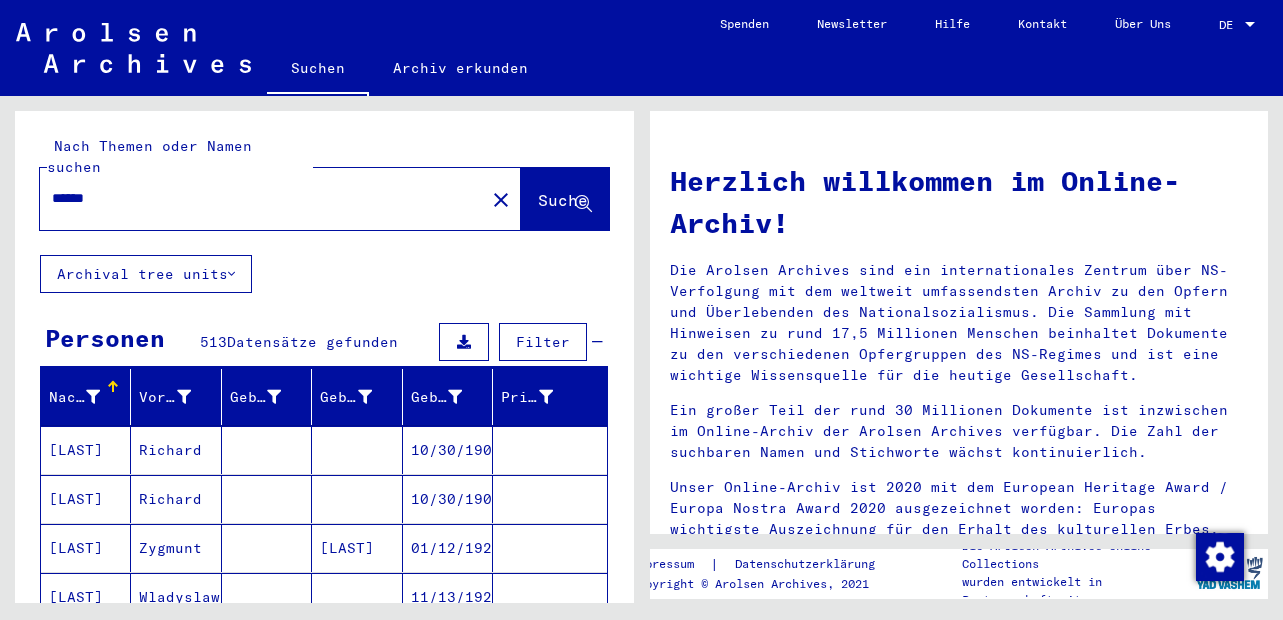 drag, startPoint x: 109, startPoint y: 178, endPoint x: 38, endPoint y: 178, distance: 71 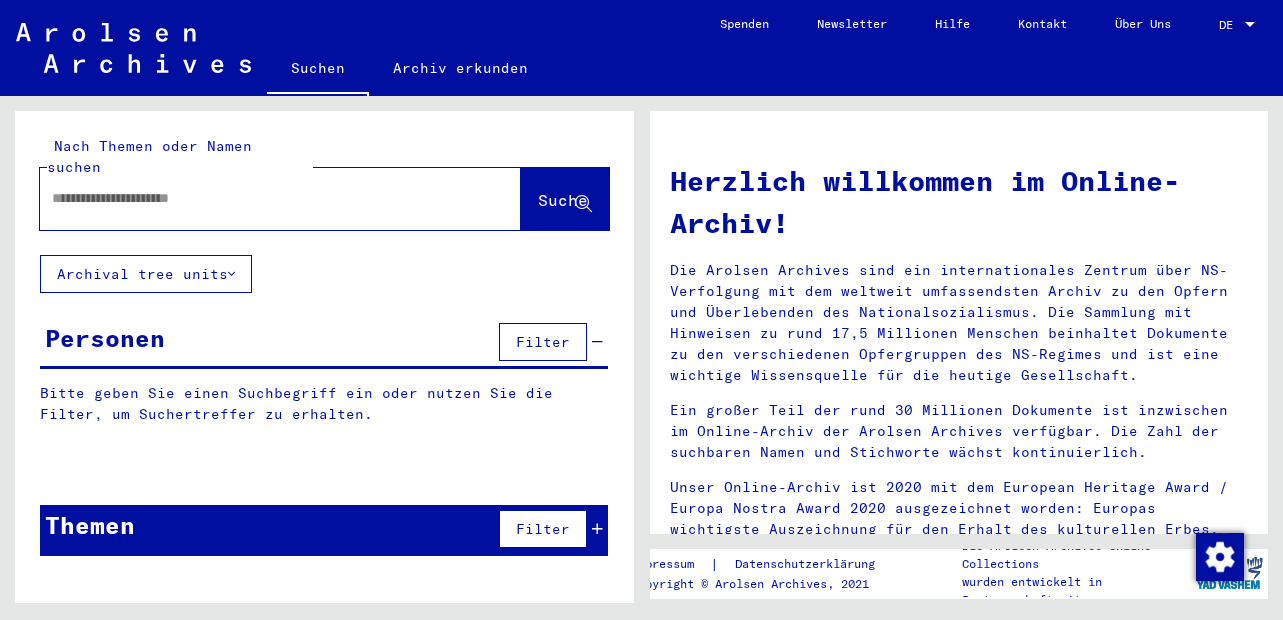 paste on "******" 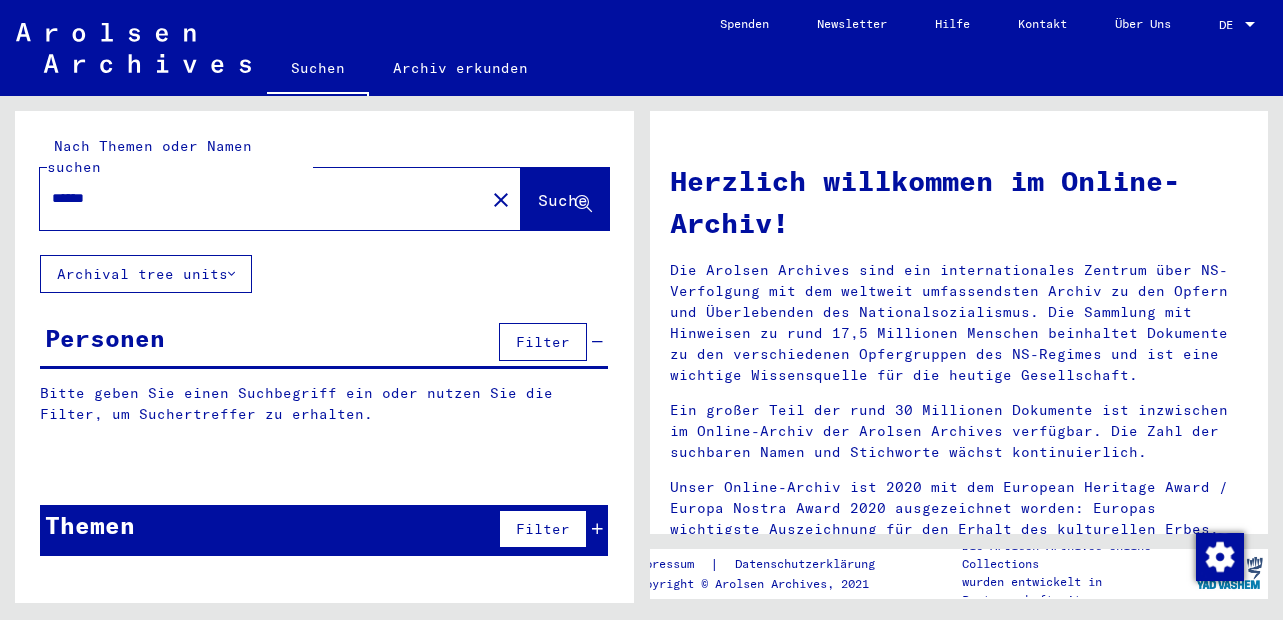 type on "******" 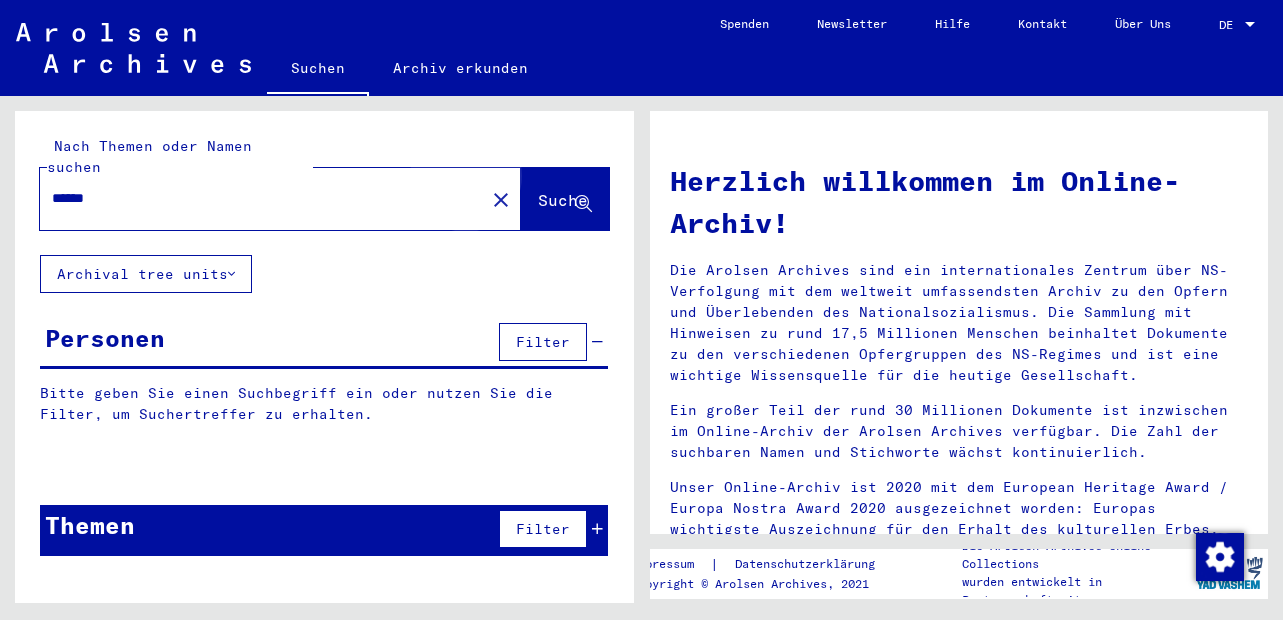 click on "Suche" 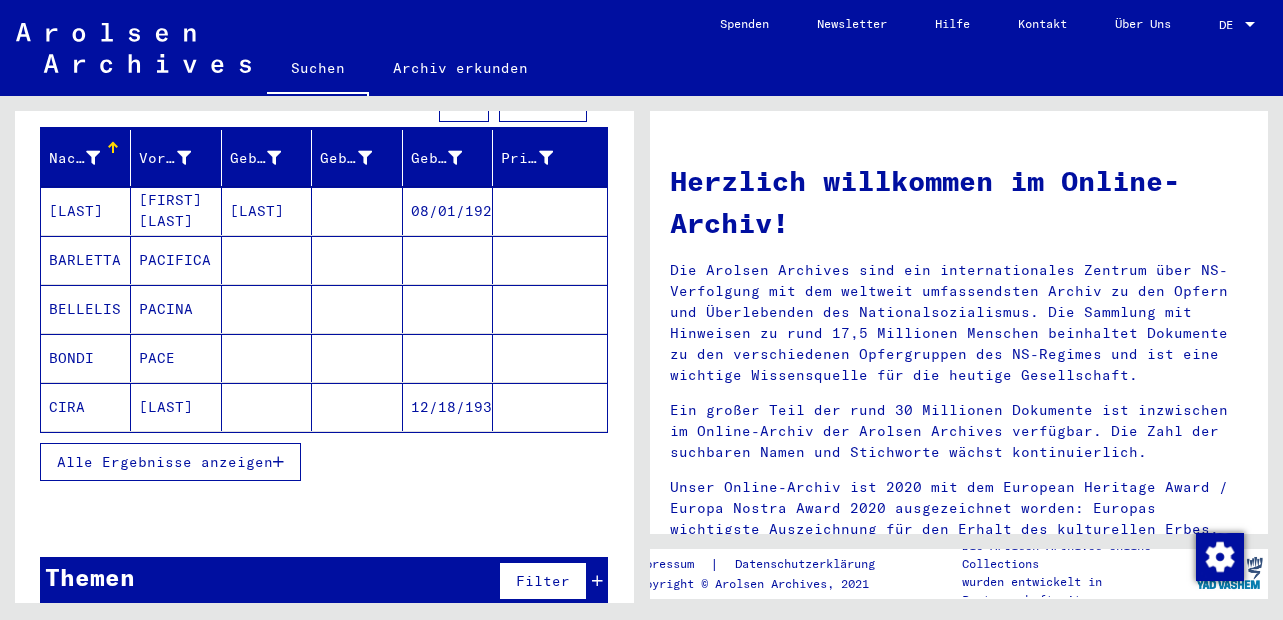 scroll, scrollTop: 240, scrollLeft: 0, axis: vertical 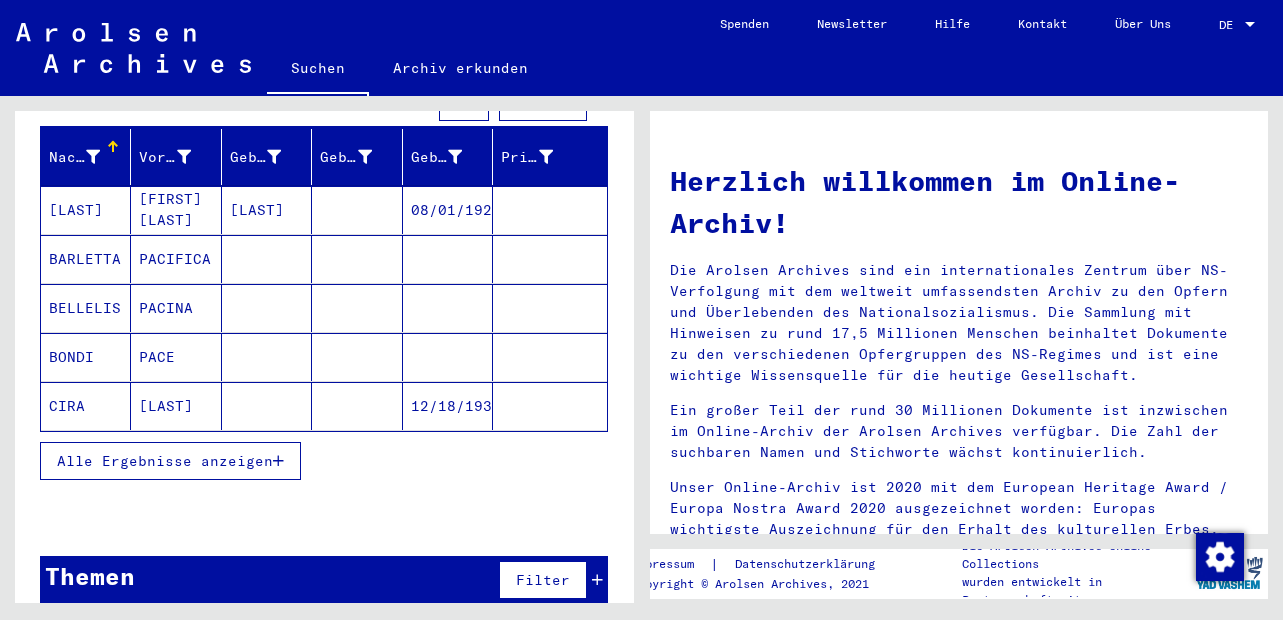 click on "Alle Ergebnisse anzeigen" at bounding box center [165, 461] 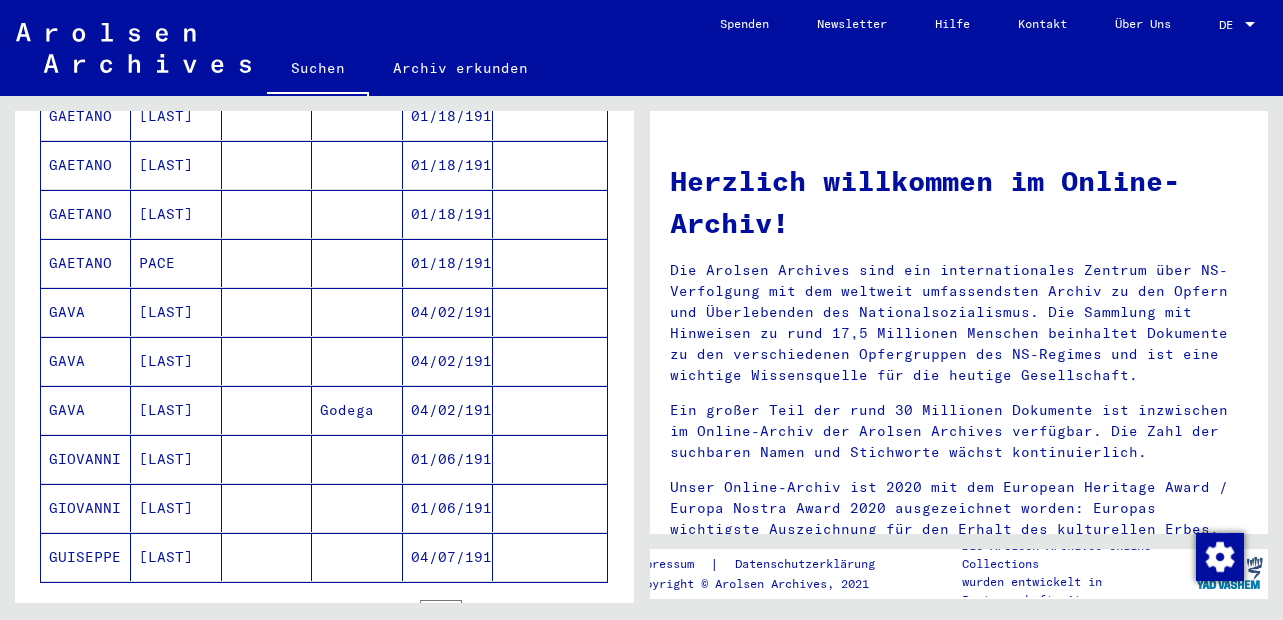 scroll, scrollTop: 1080, scrollLeft: 0, axis: vertical 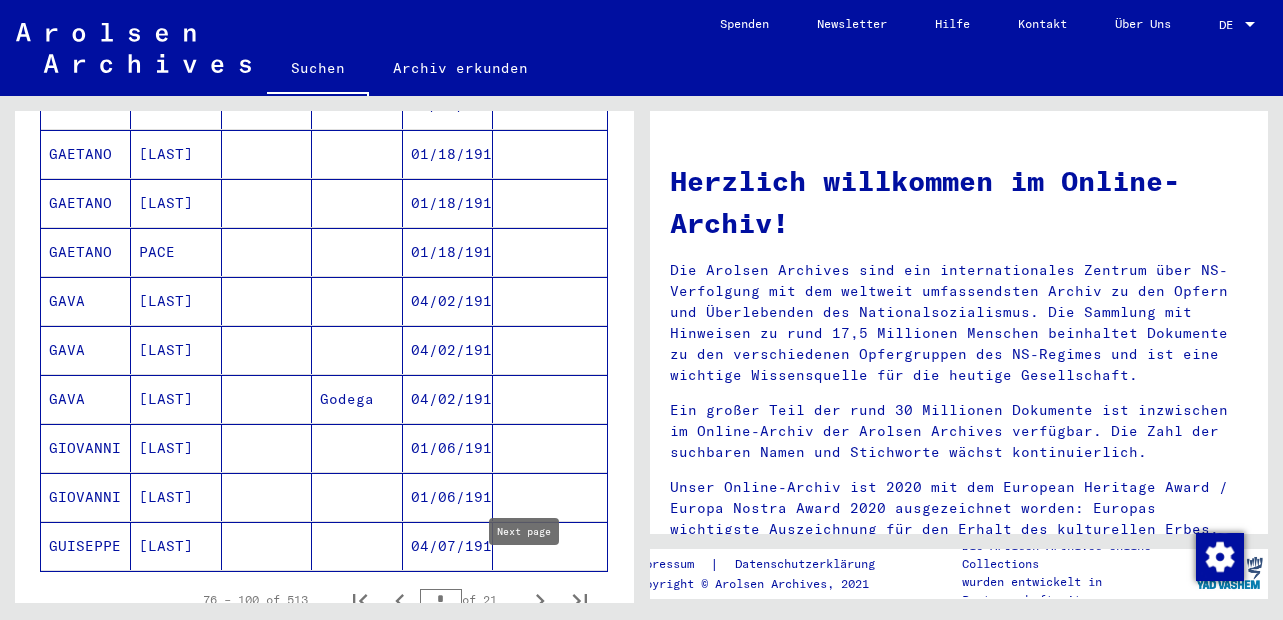 click 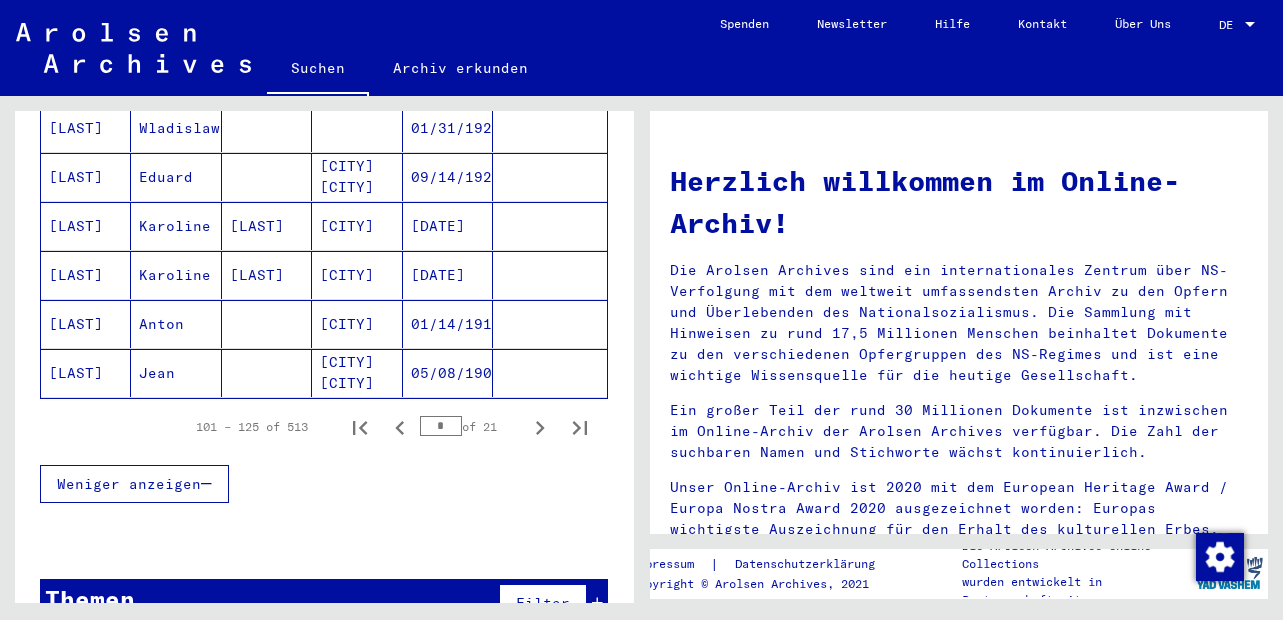 scroll, scrollTop: 1281, scrollLeft: 0, axis: vertical 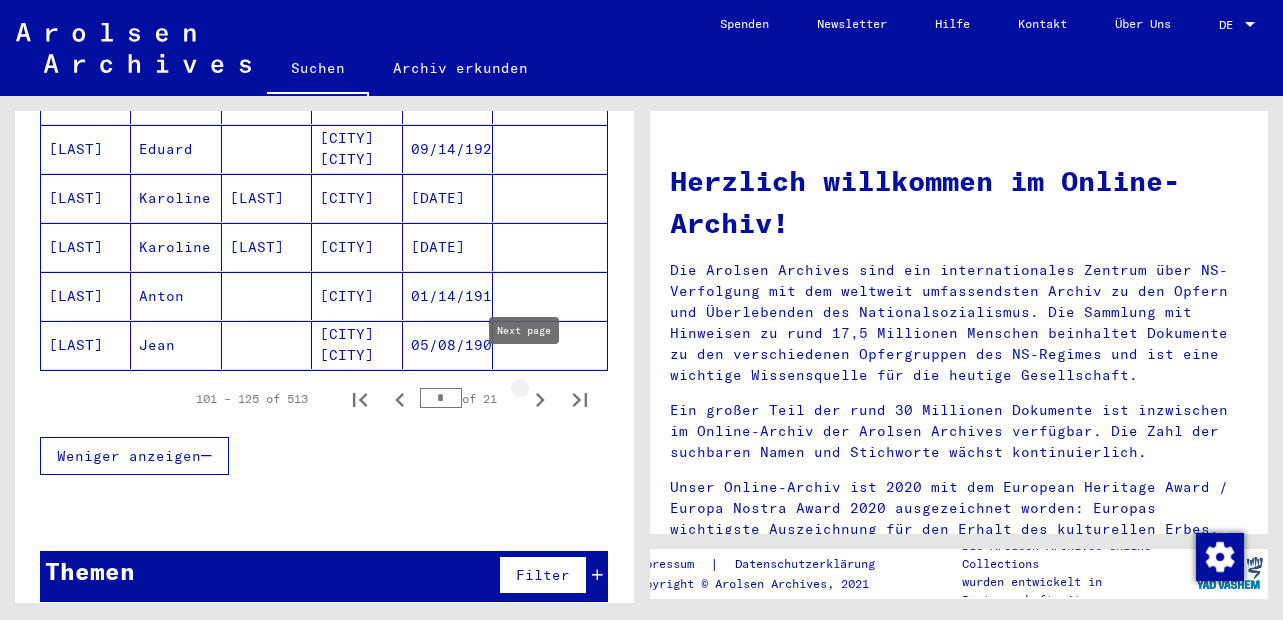 click 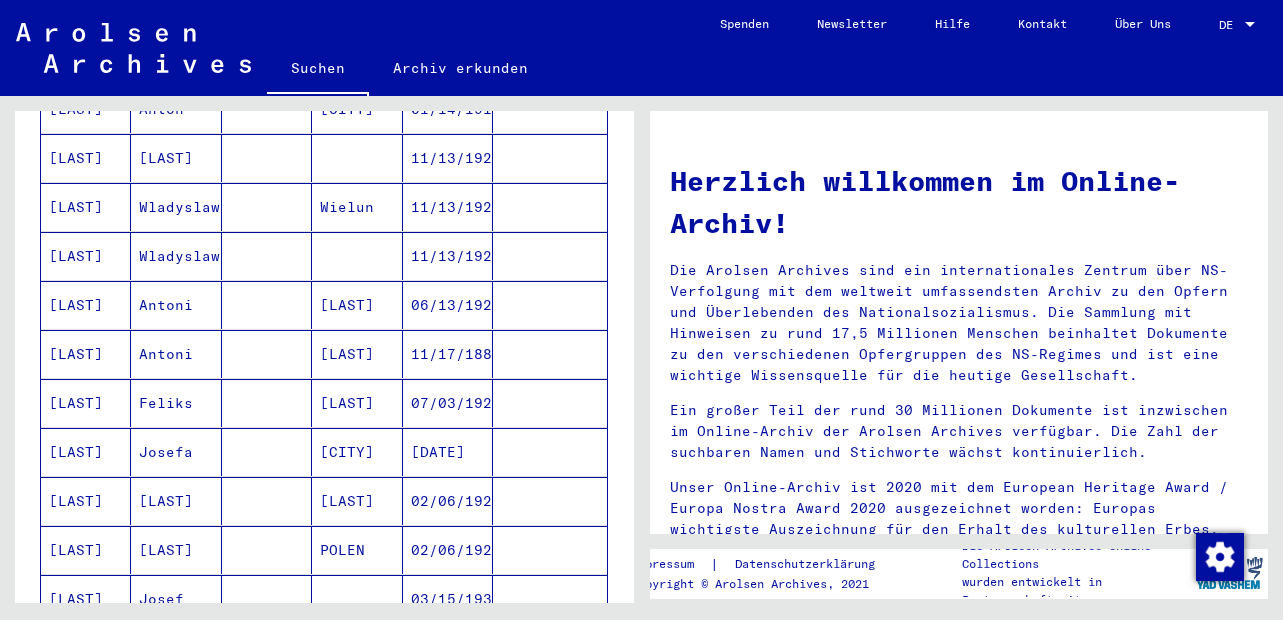 scroll, scrollTop: 921, scrollLeft: 0, axis: vertical 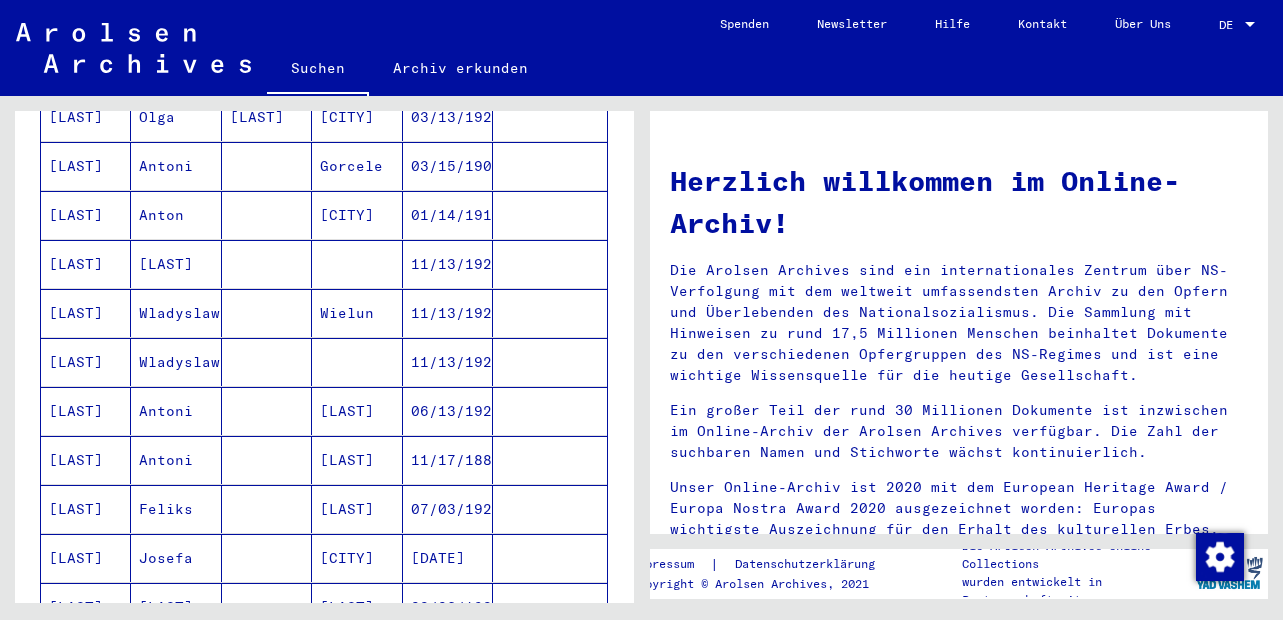 click on "[CITY]" at bounding box center (357, 264) 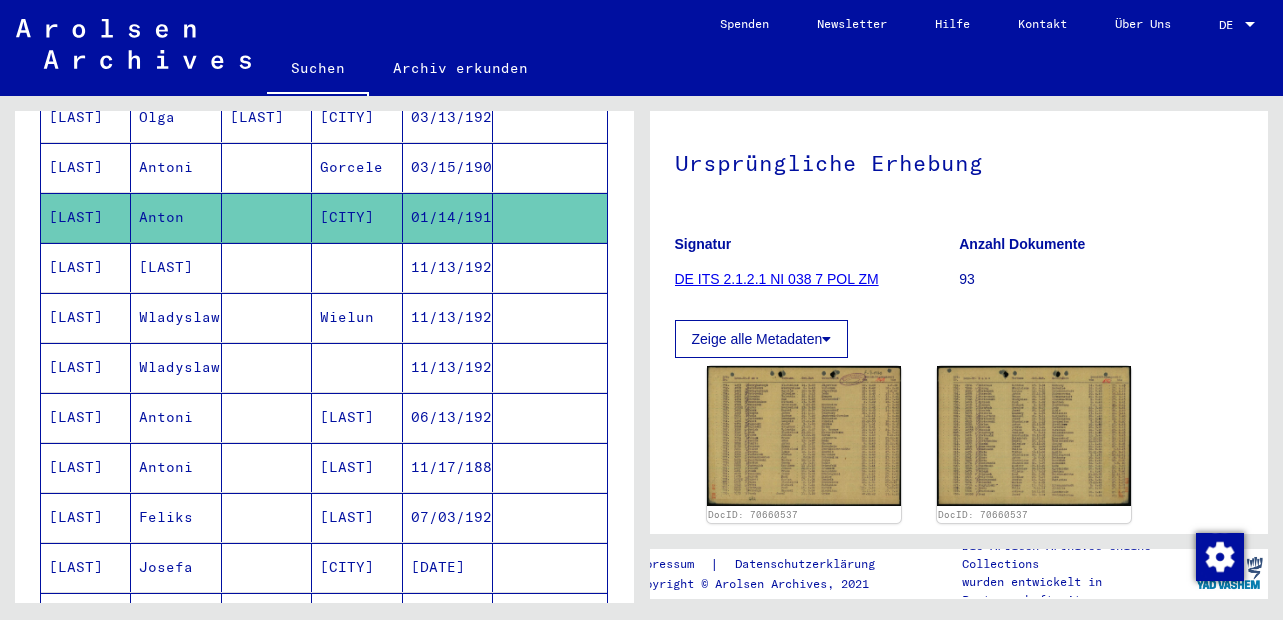 scroll, scrollTop: 318, scrollLeft: 0, axis: vertical 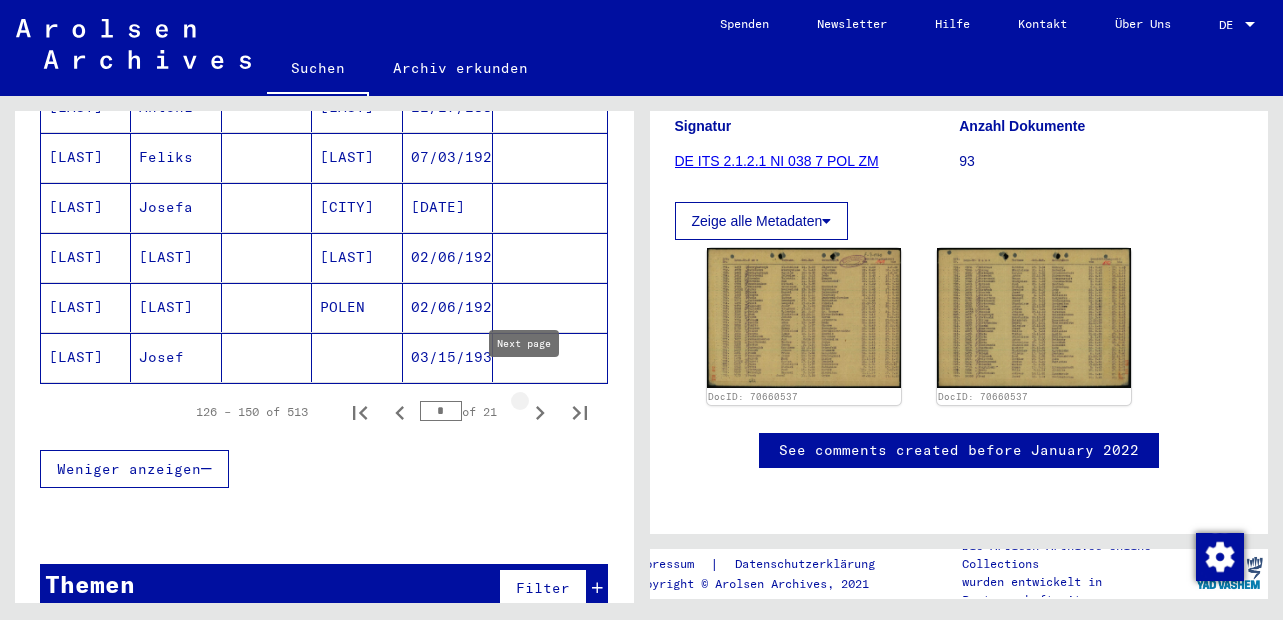 click 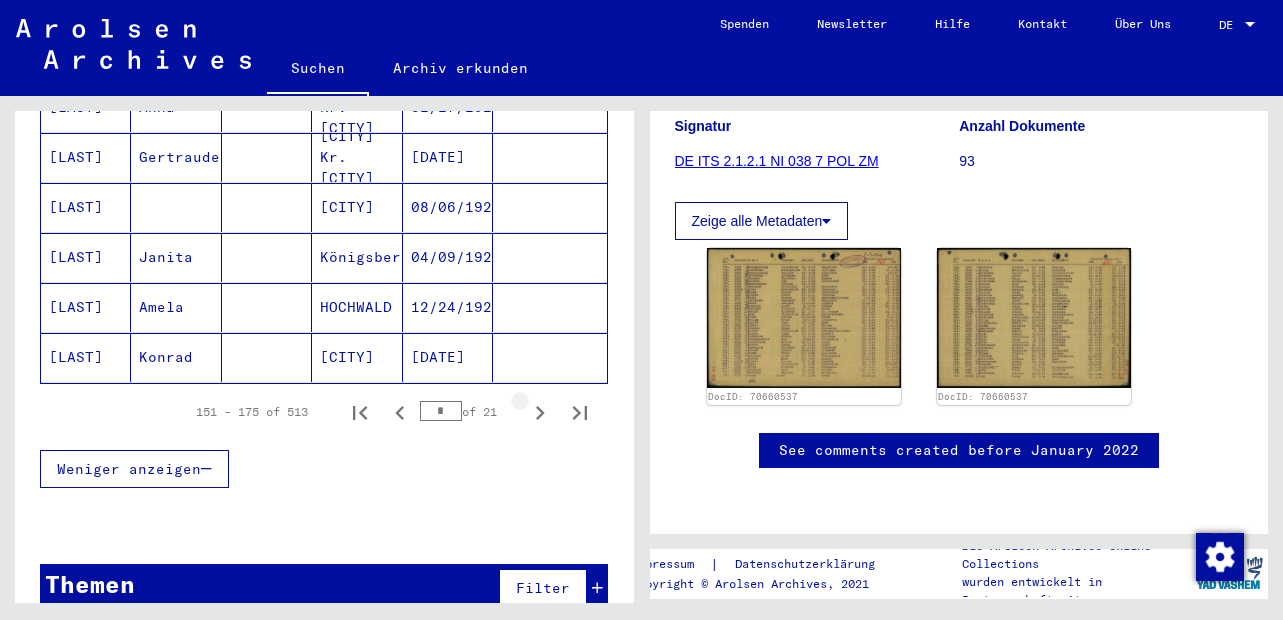 click 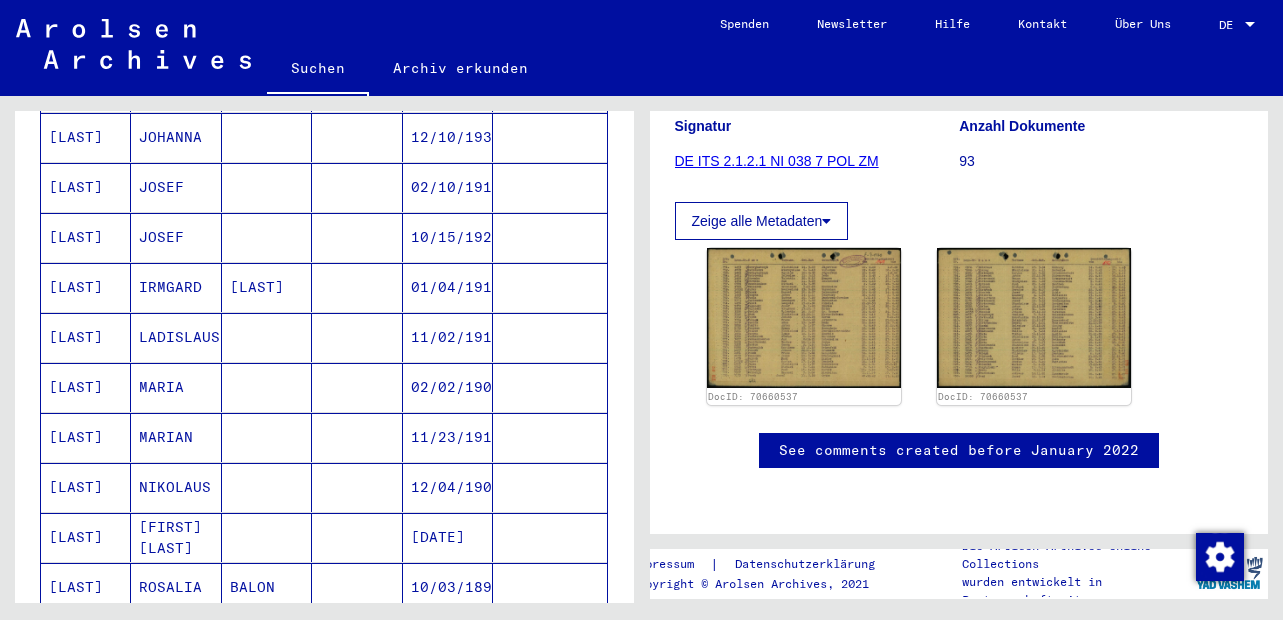 scroll, scrollTop: 573, scrollLeft: 0, axis: vertical 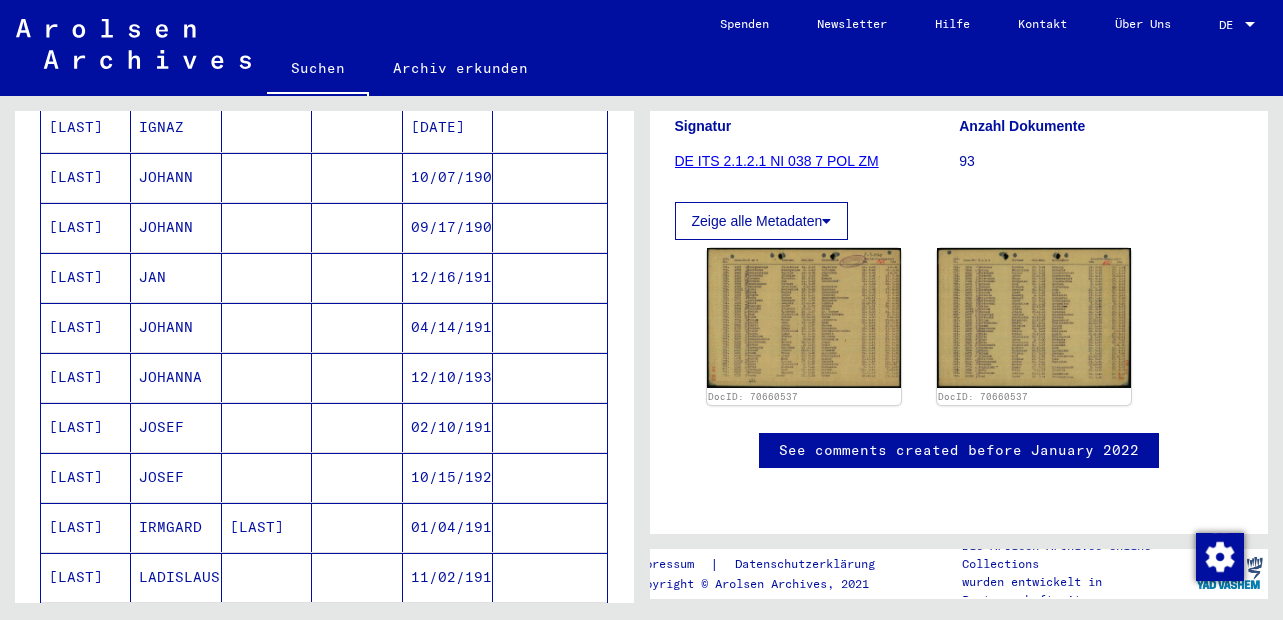 click on "JOHANN" at bounding box center [176, 227] 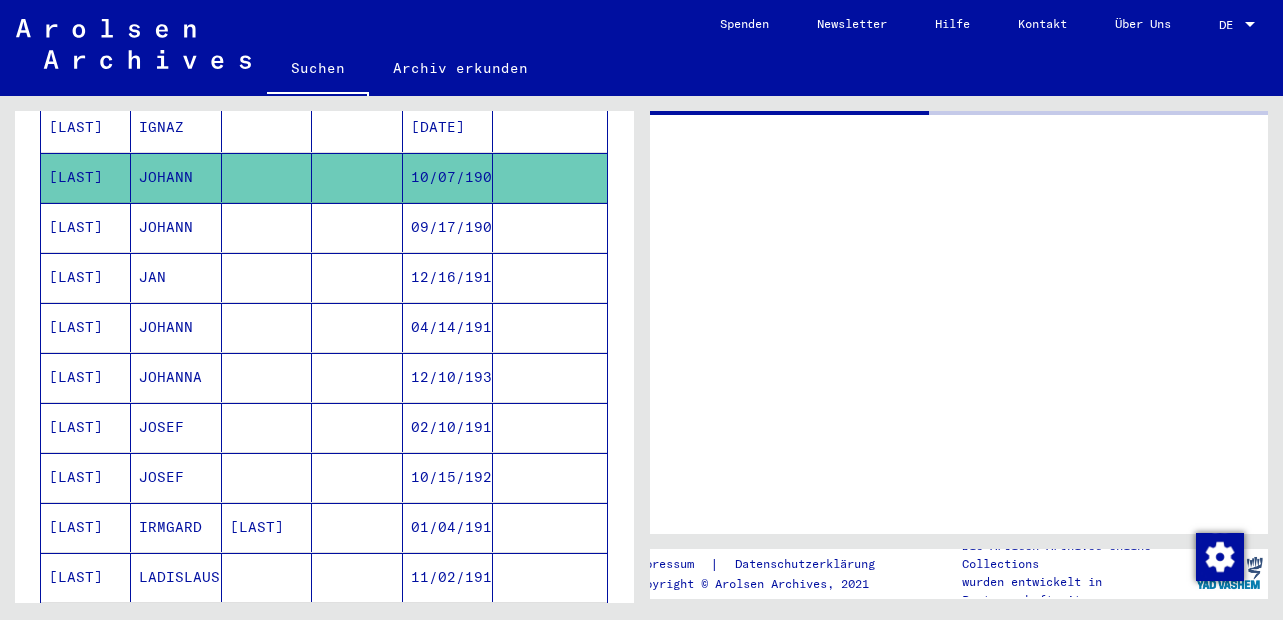 scroll, scrollTop: 0, scrollLeft: 0, axis: both 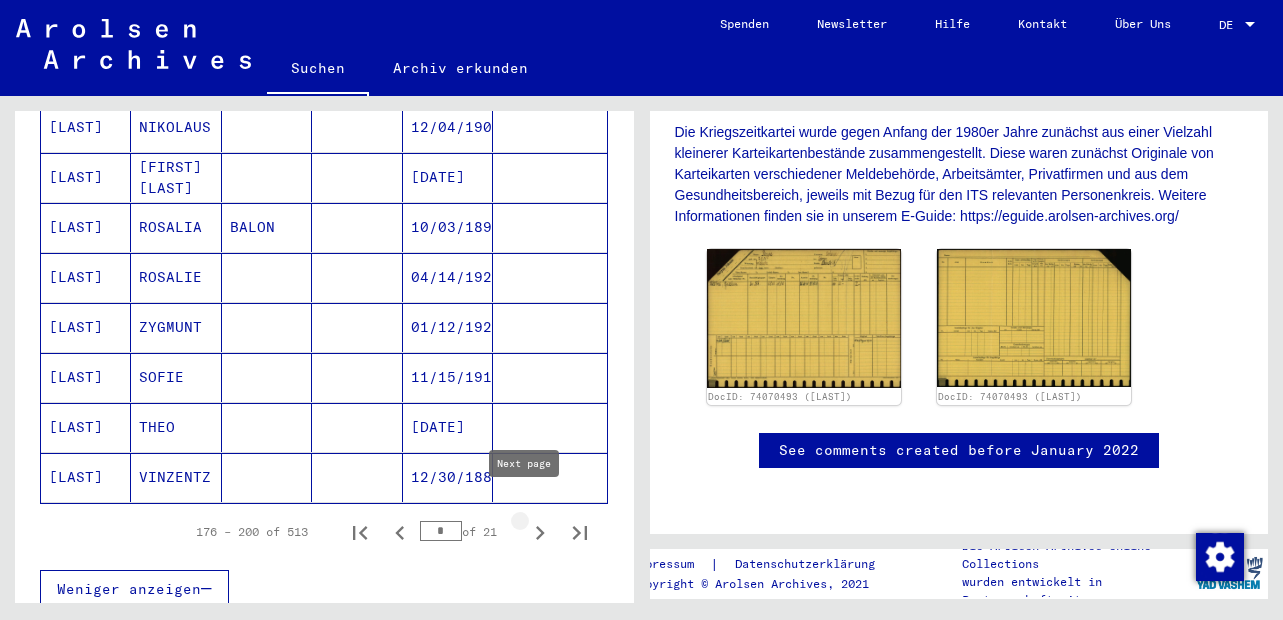 click 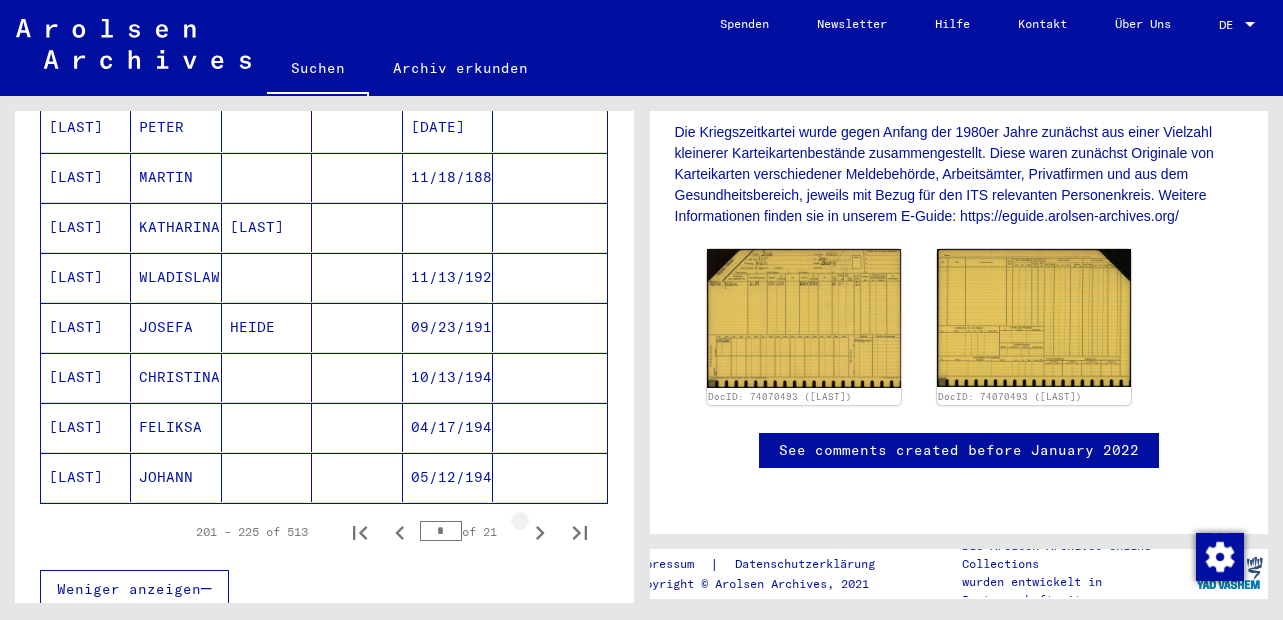 click 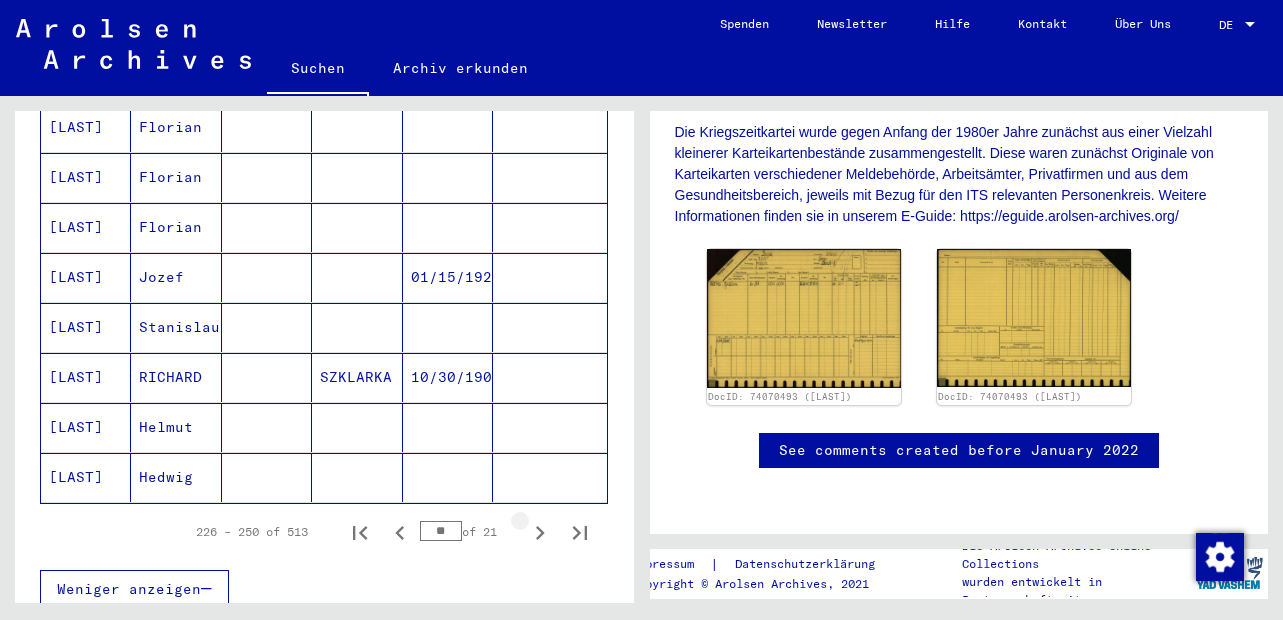 click 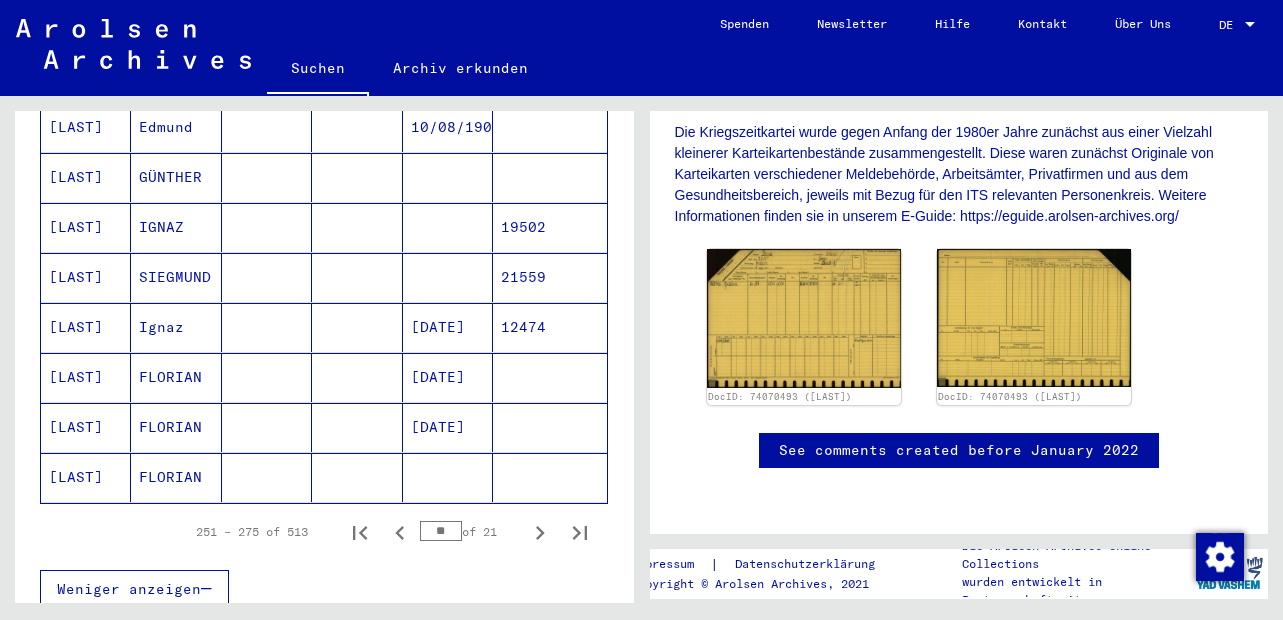 click on "Ignaz" at bounding box center [176, 377] 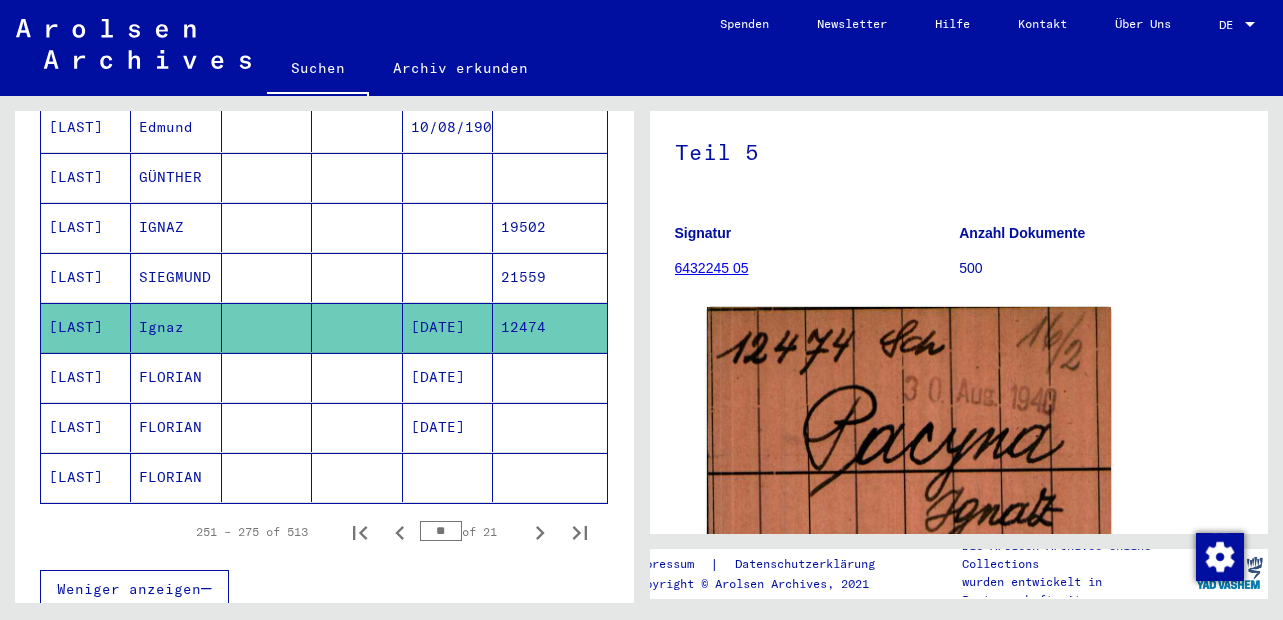 scroll, scrollTop: 360, scrollLeft: 0, axis: vertical 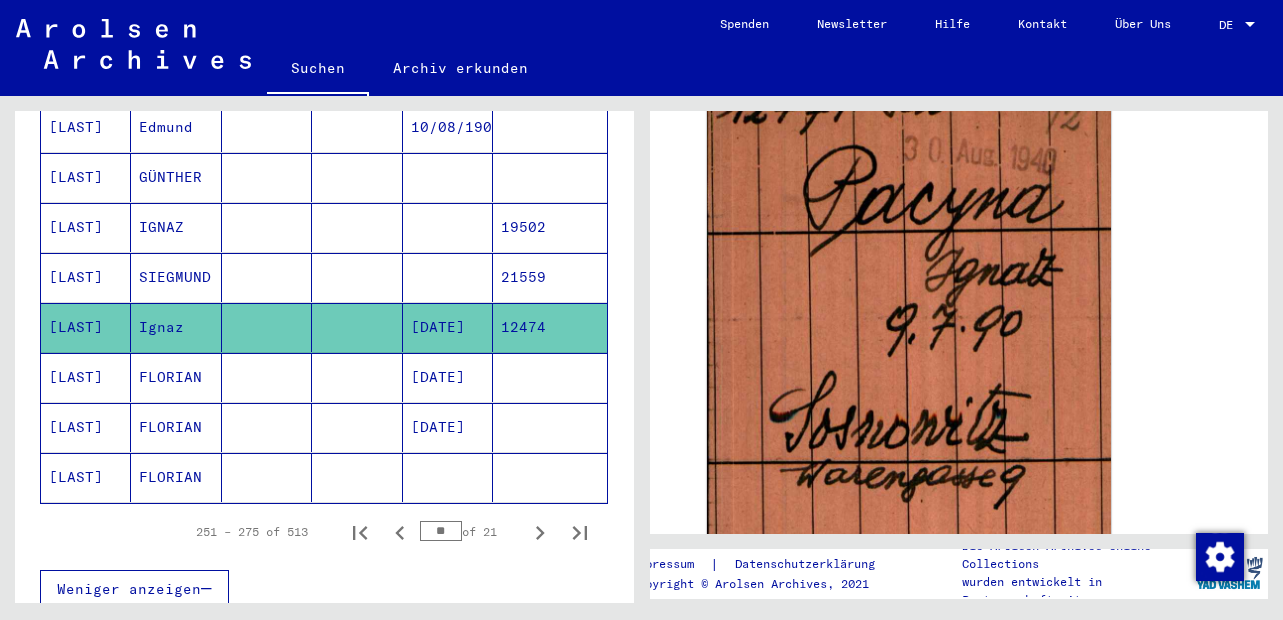 click on "FLORIAN" at bounding box center [176, 427] 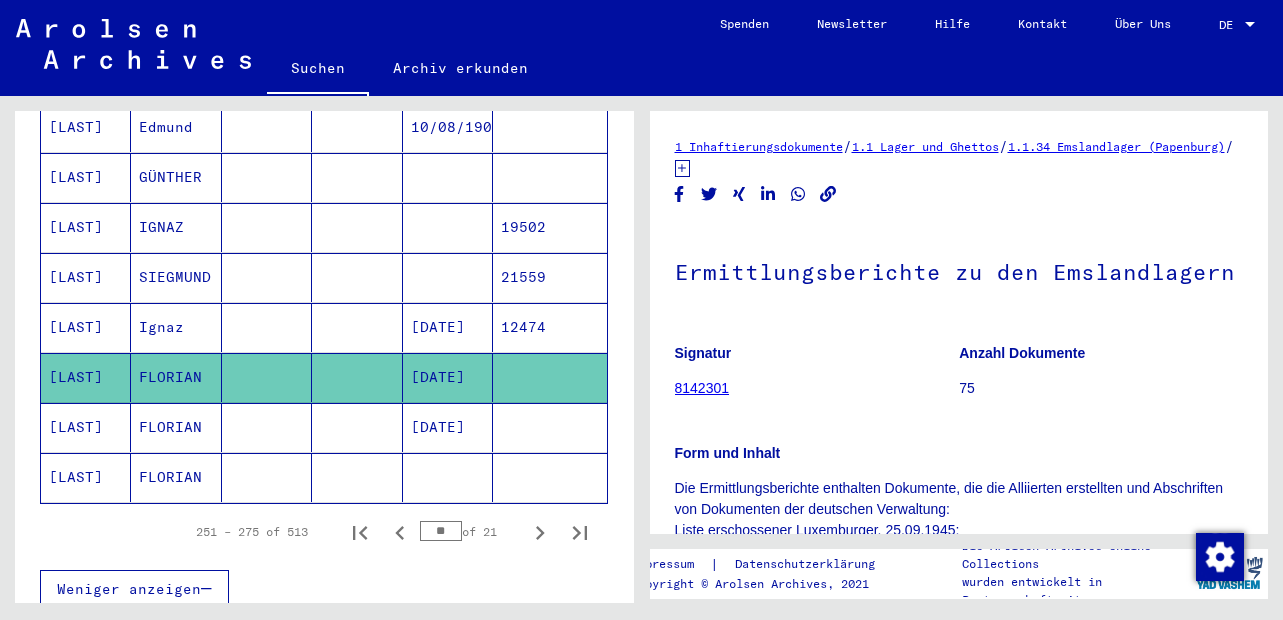 scroll, scrollTop: 360, scrollLeft: 0, axis: vertical 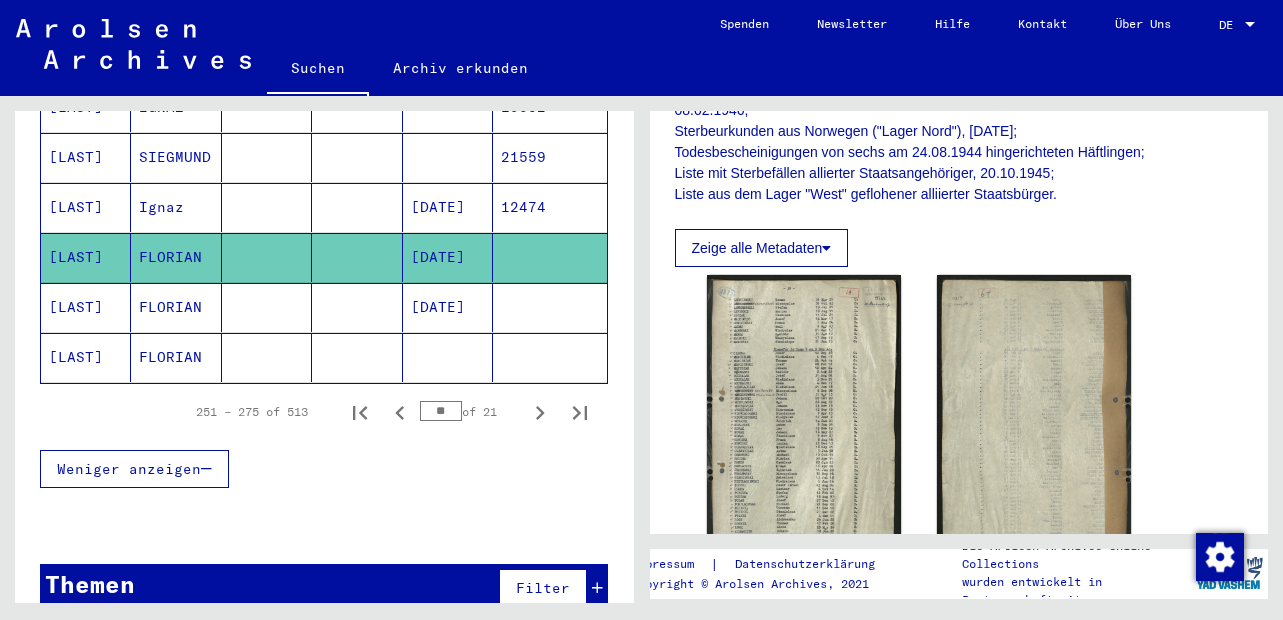 click on "FLORIAN" 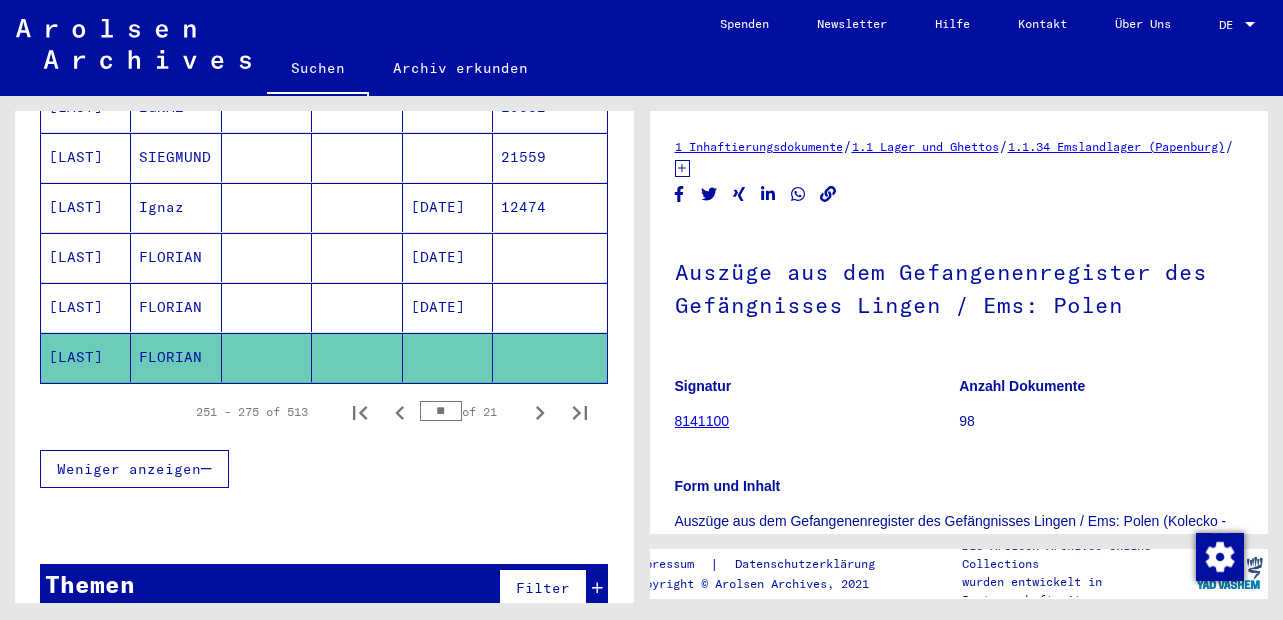 scroll, scrollTop: 360, scrollLeft: 0, axis: vertical 